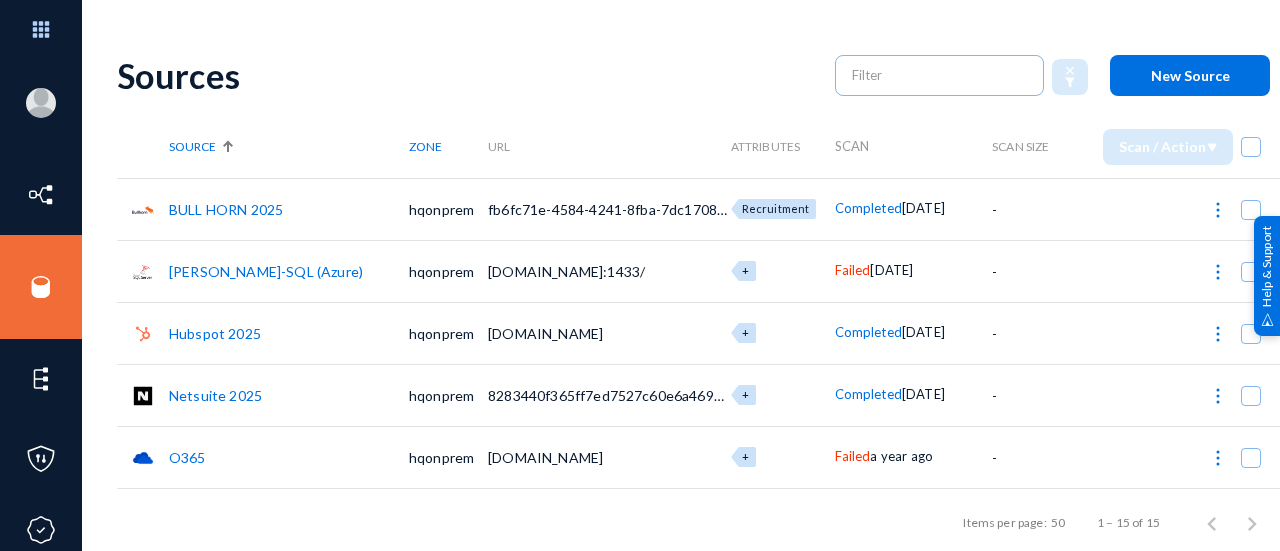 scroll, scrollTop: 0, scrollLeft: 0, axis: both 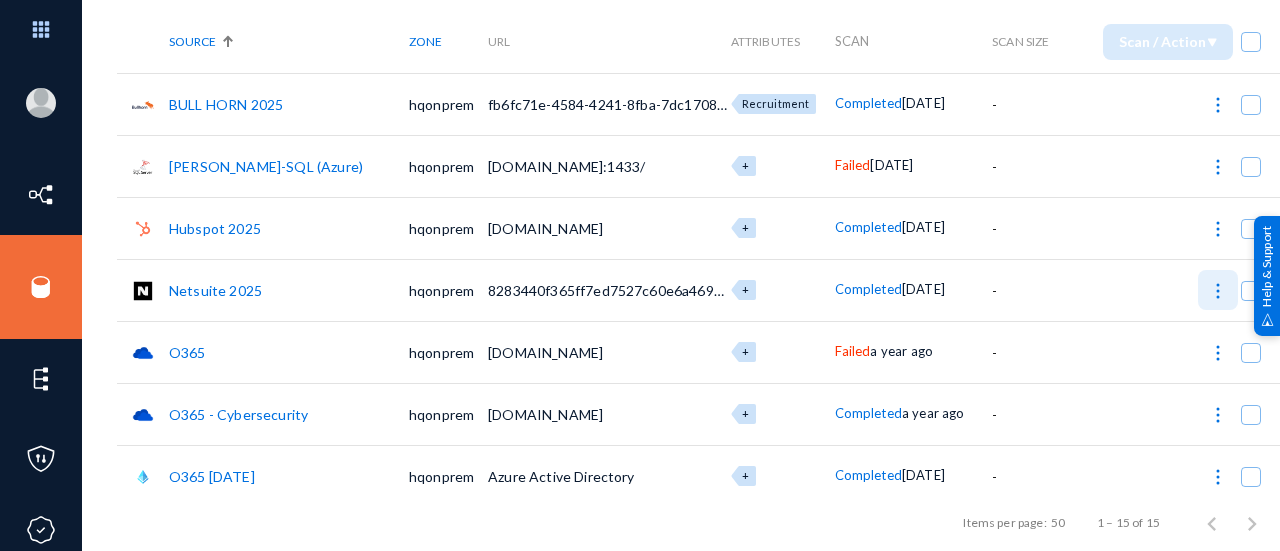 click 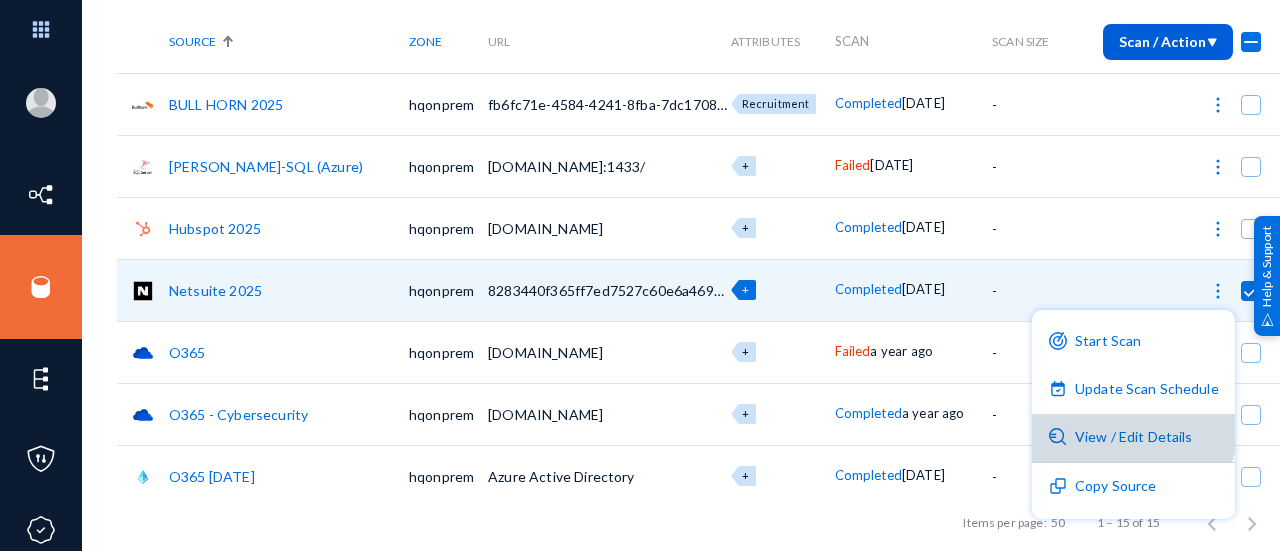 click on "View / Edit Details" at bounding box center [1133, 438] 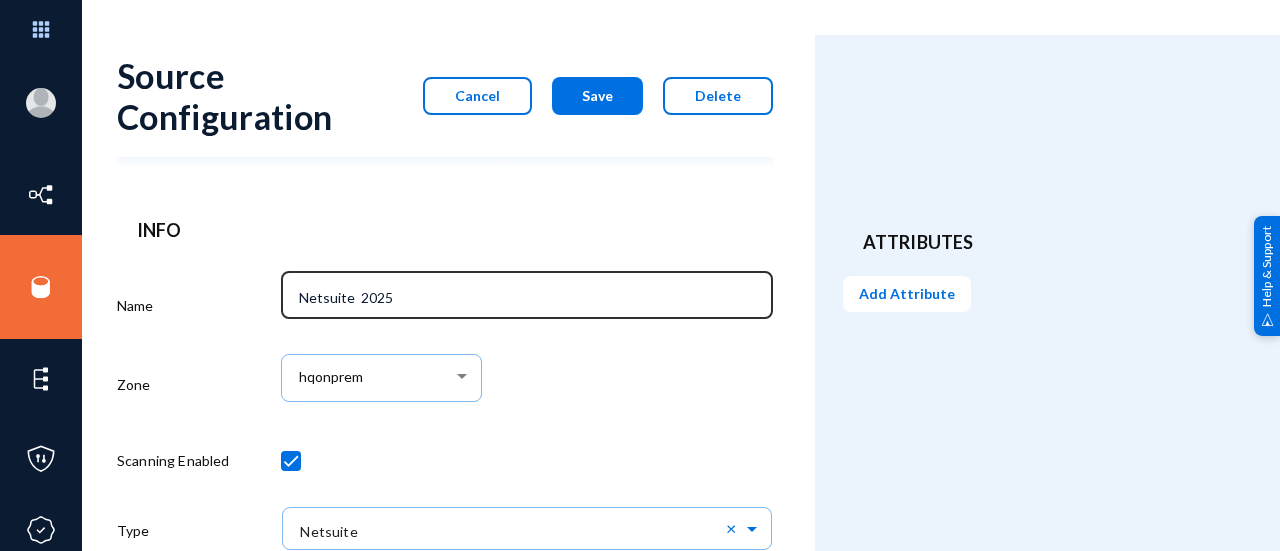 scroll, scrollTop: 0, scrollLeft: 0, axis: both 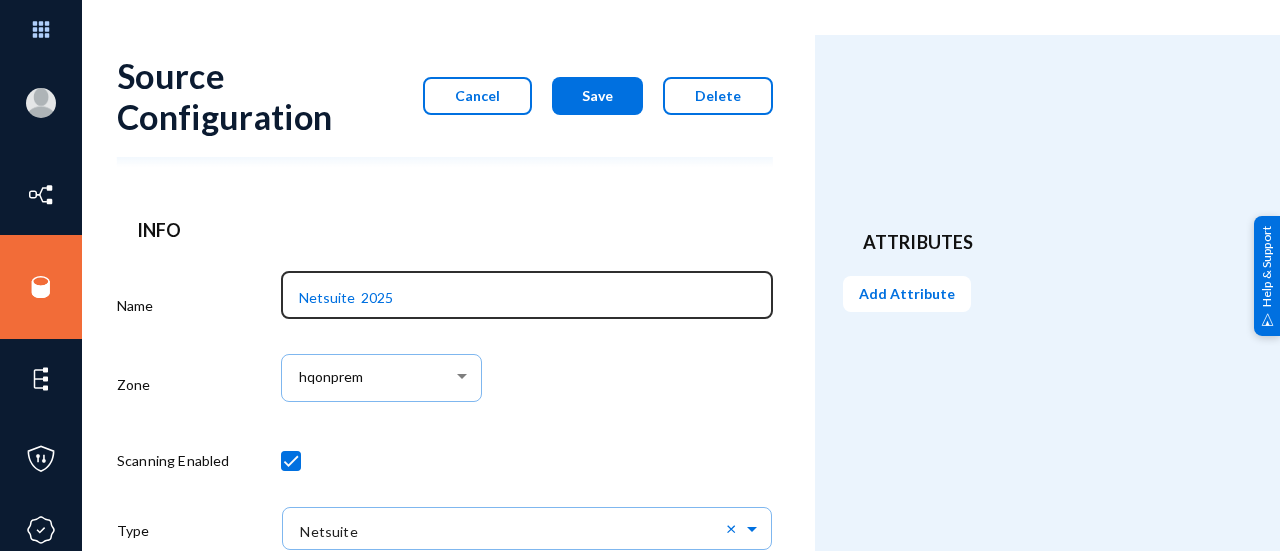click on "Netsuite  2025" at bounding box center (530, 298) 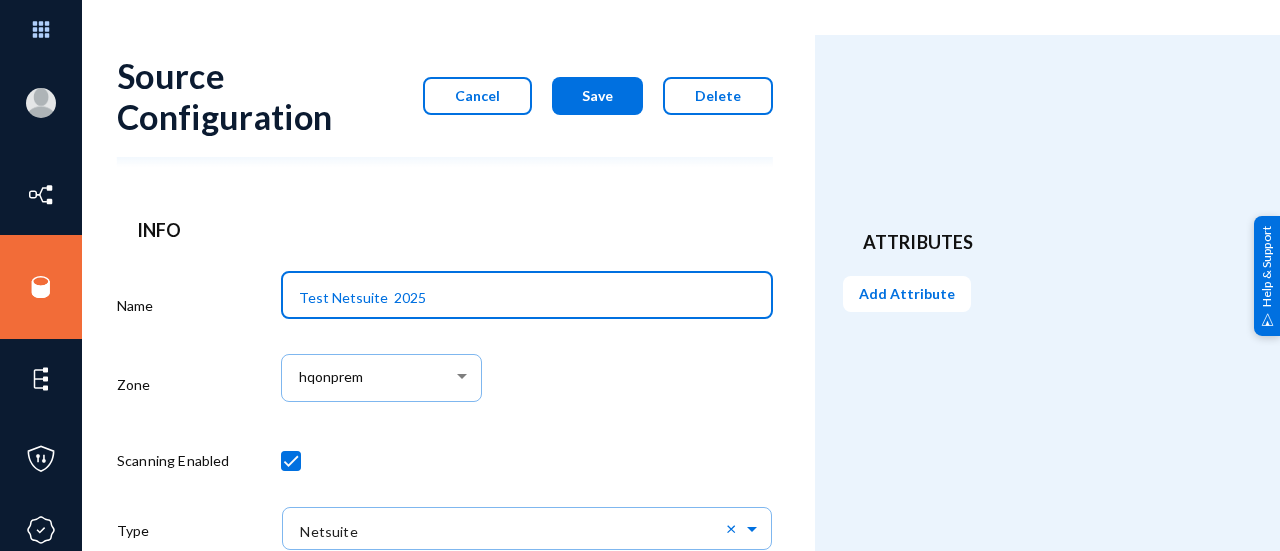 type on "Test Netsuite  2025" 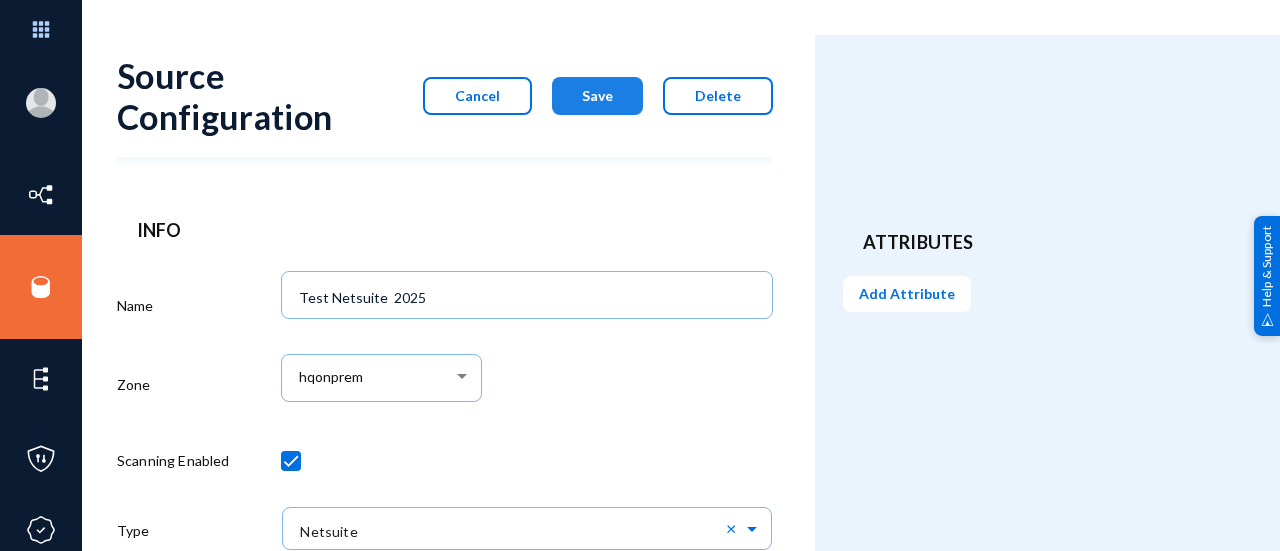 click on "Save" 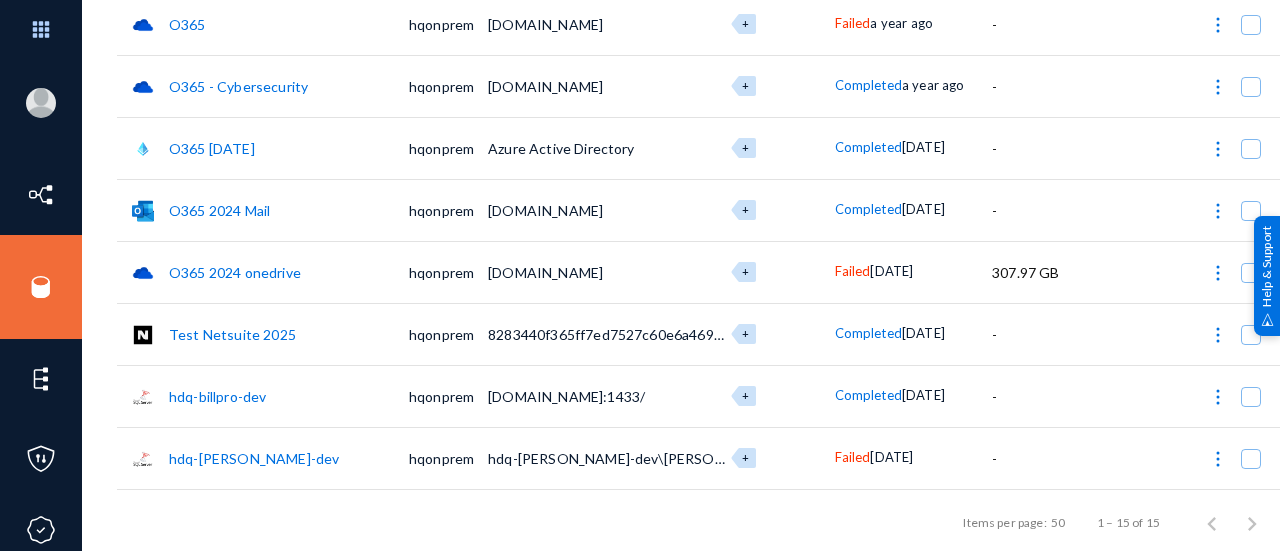 scroll, scrollTop: 380, scrollLeft: 0, axis: vertical 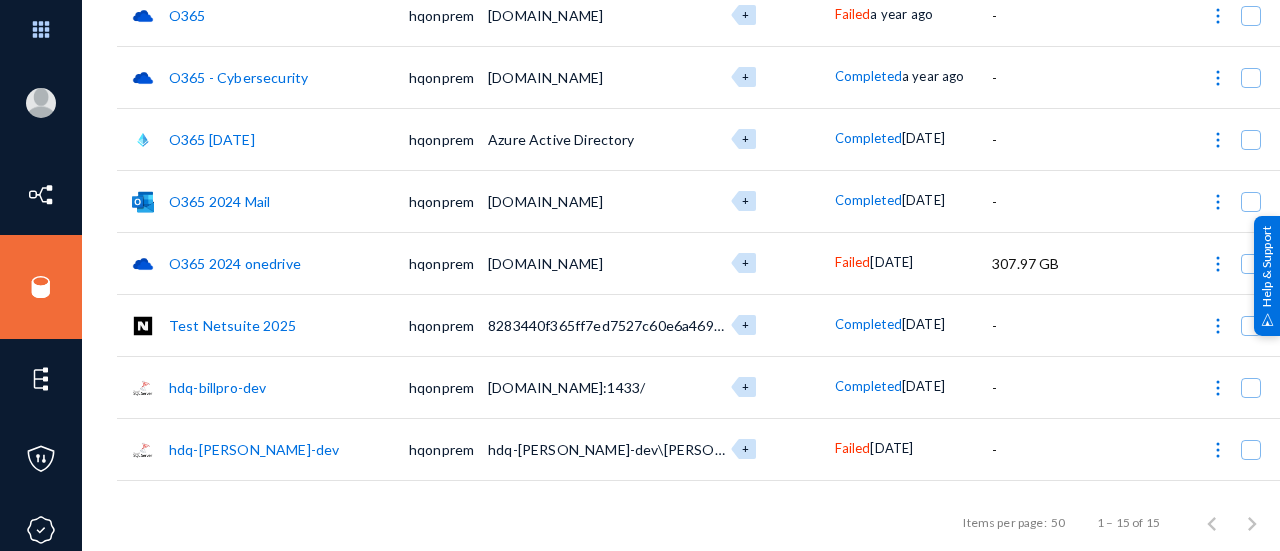 click on "Test Netsuite  2025" 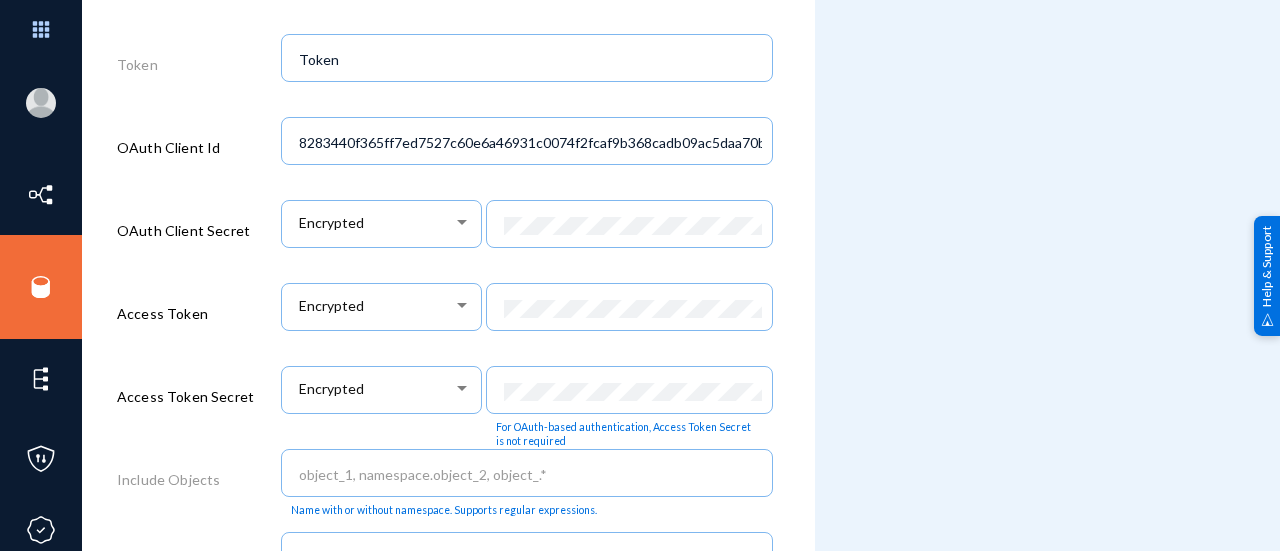 scroll, scrollTop: 722, scrollLeft: 0, axis: vertical 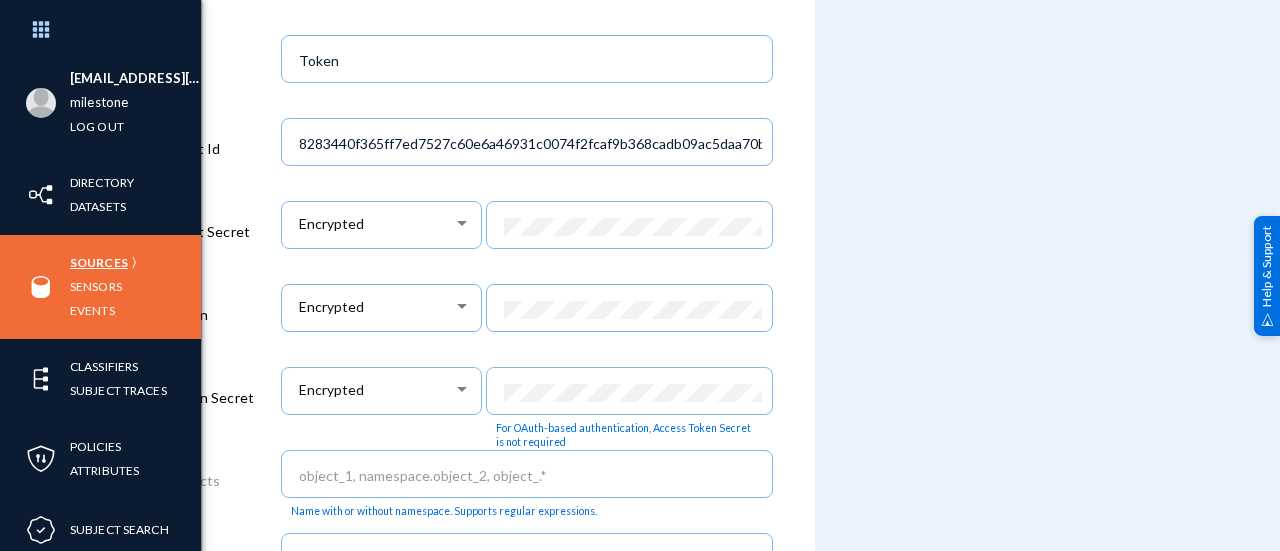 click on "Sources" at bounding box center (99, 262) 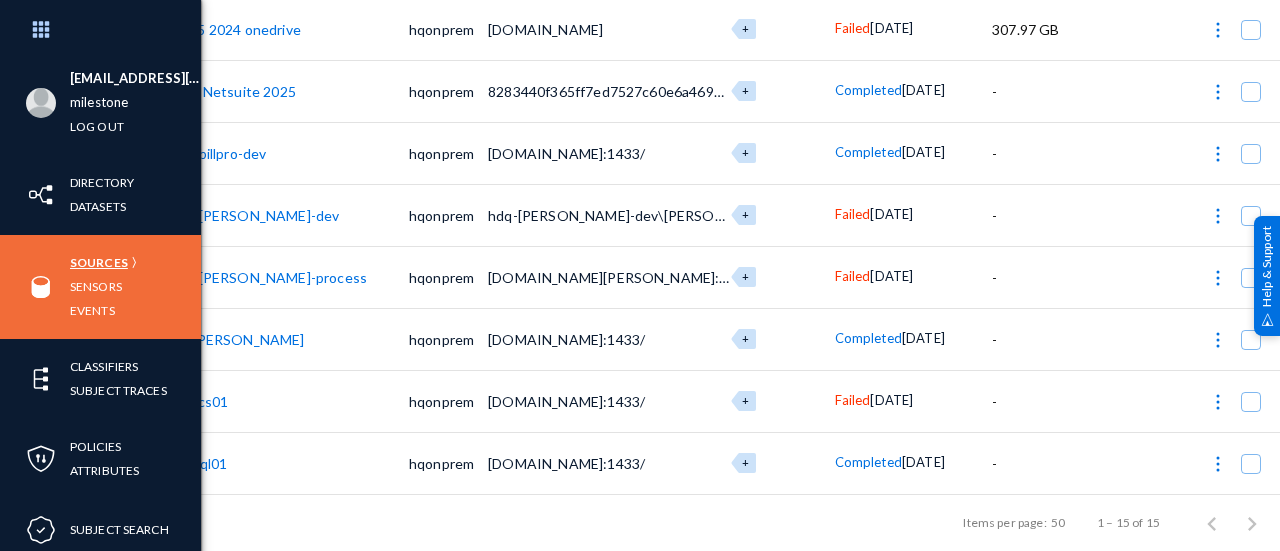 scroll, scrollTop: 620, scrollLeft: 0, axis: vertical 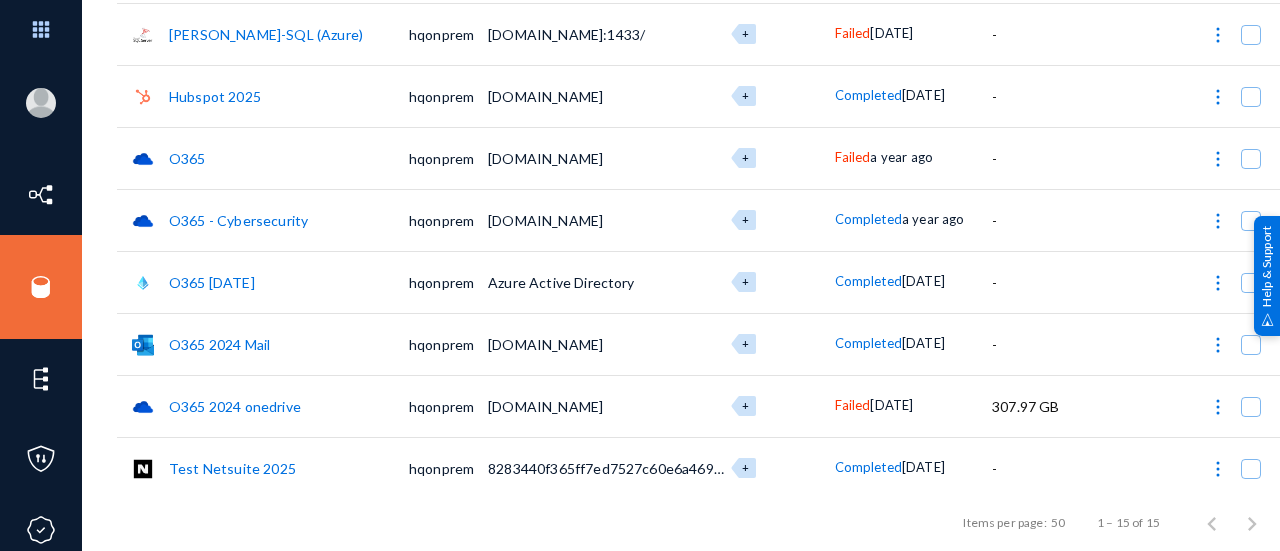 click on "O365 - Cybersecurity" 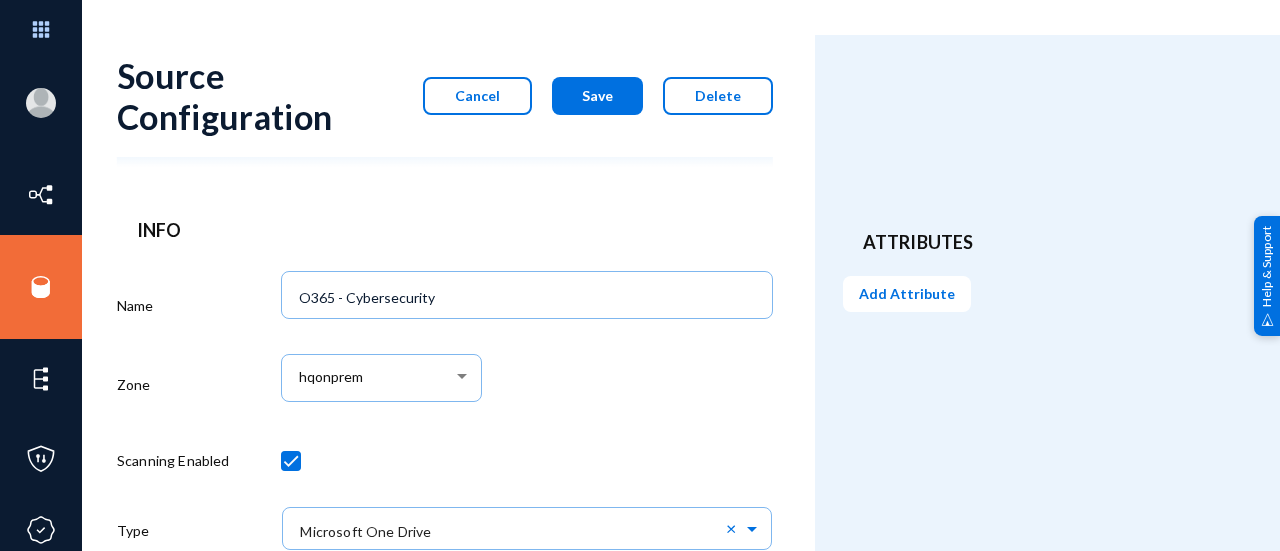 scroll, scrollTop: 1, scrollLeft: 0, axis: vertical 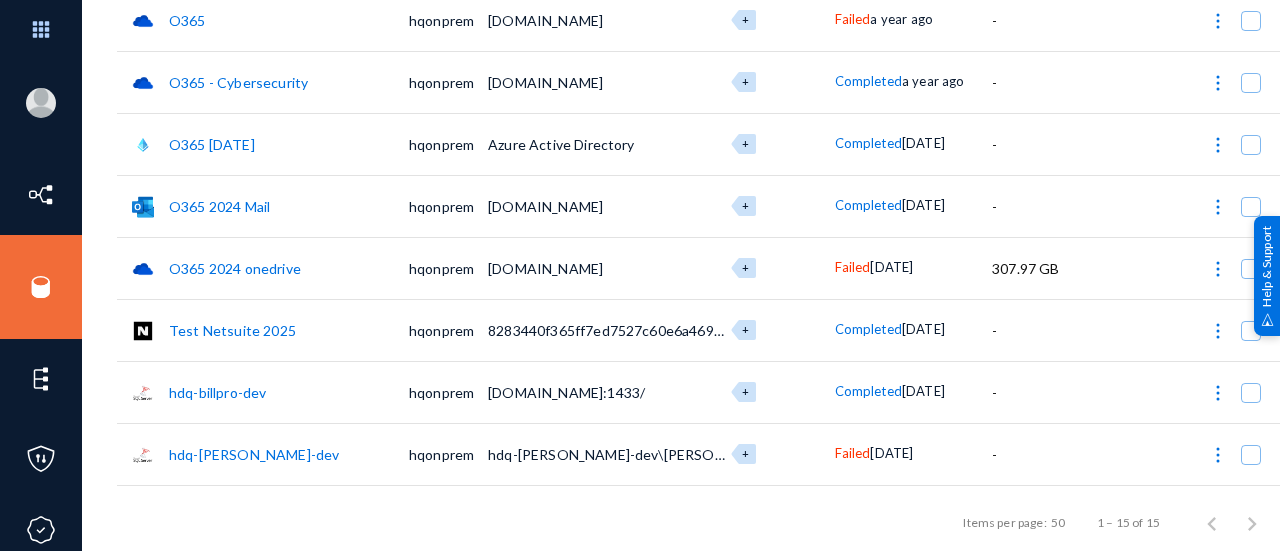 click on "Test Netsuite  2025" 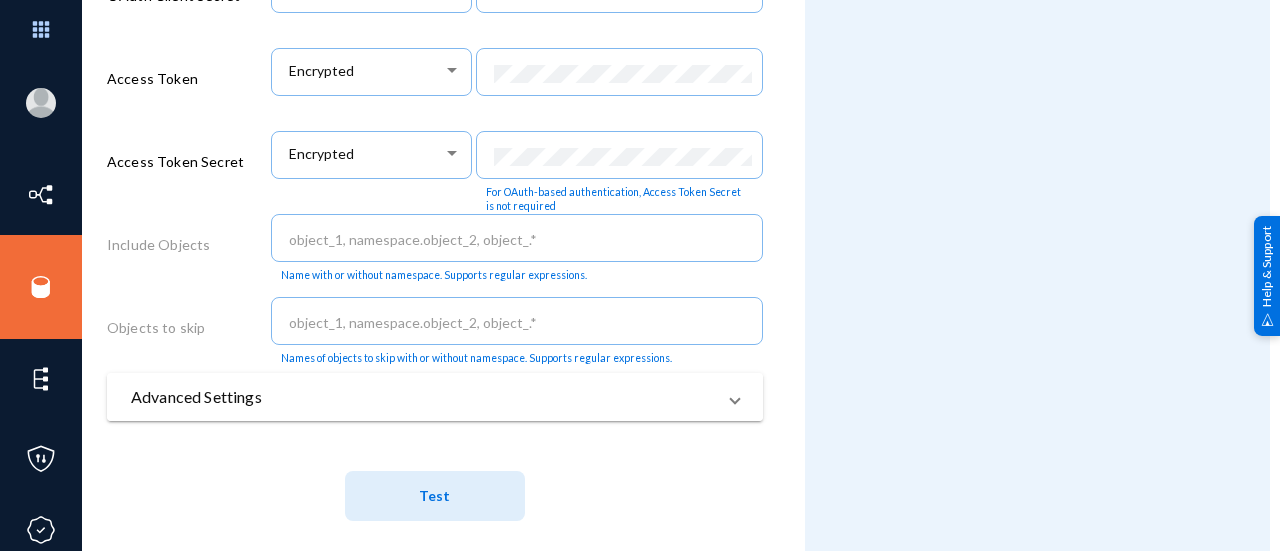 scroll, scrollTop: 992, scrollLeft: 10, axis: both 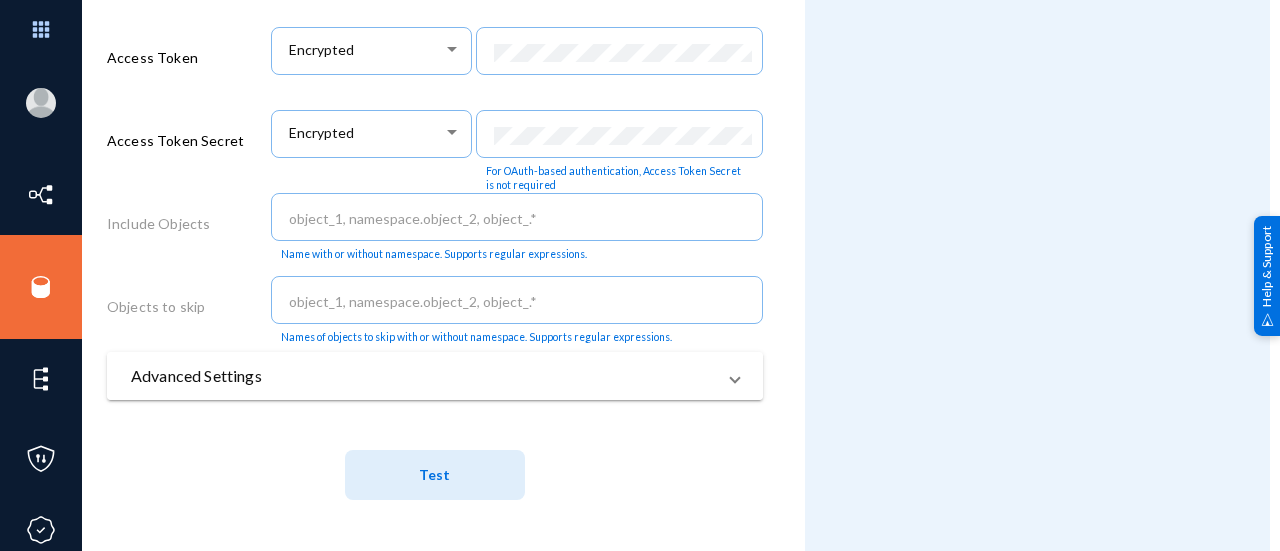 click on "Advanced Settings" at bounding box center (435, 376) 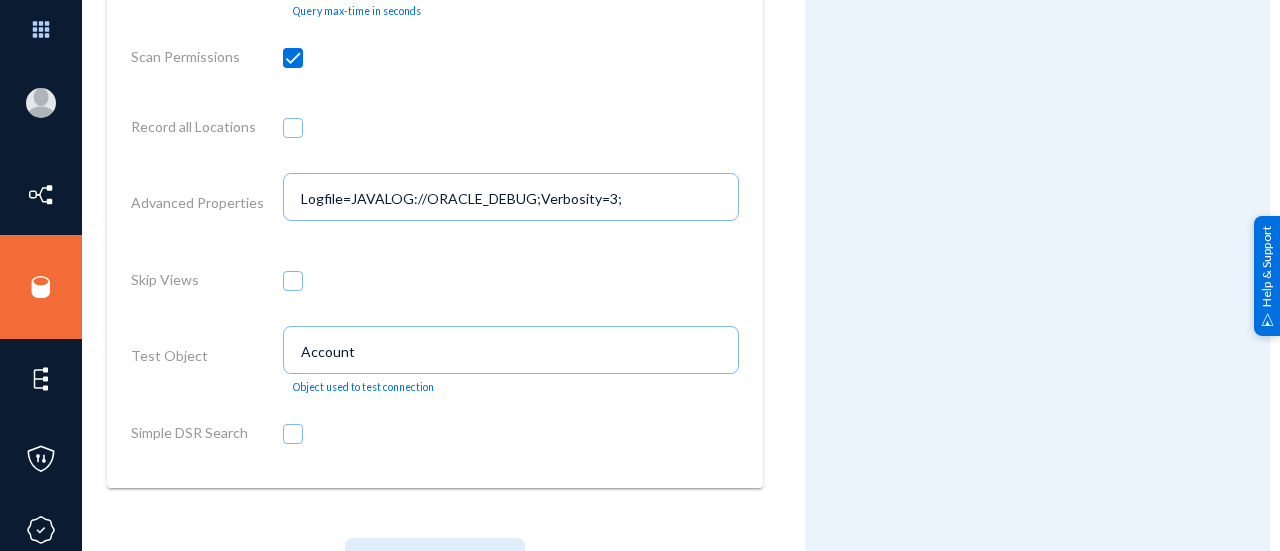 scroll, scrollTop: 1625, scrollLeft: 10, axis: both 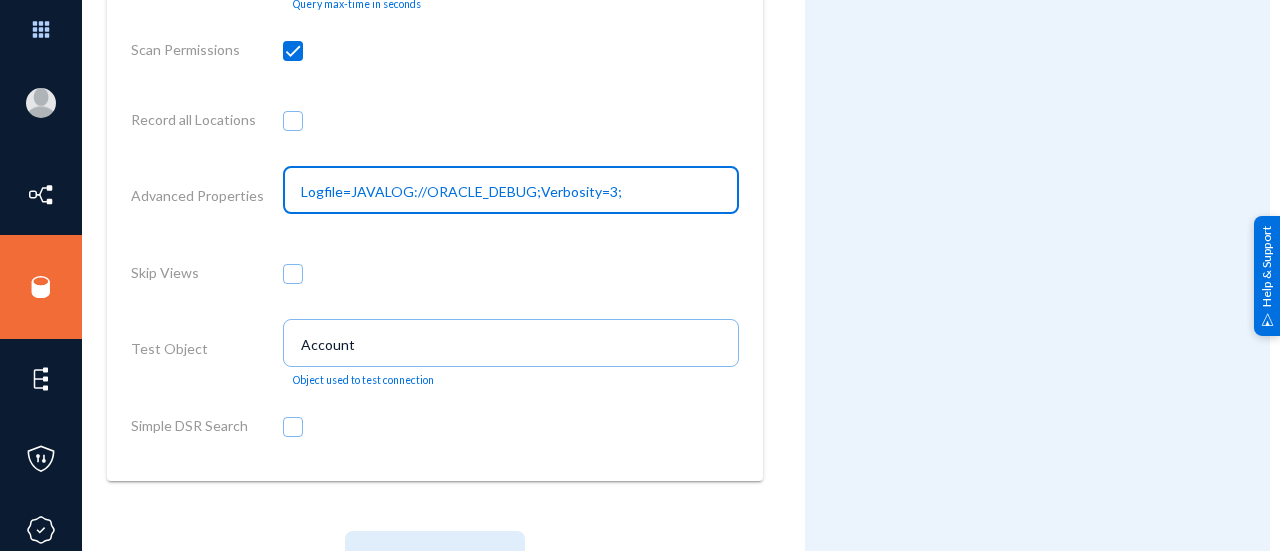 drag, startPoint x: 615, startPoint y: 201, endPoint x: 281, endPoint y: 181, distance: 334.59827 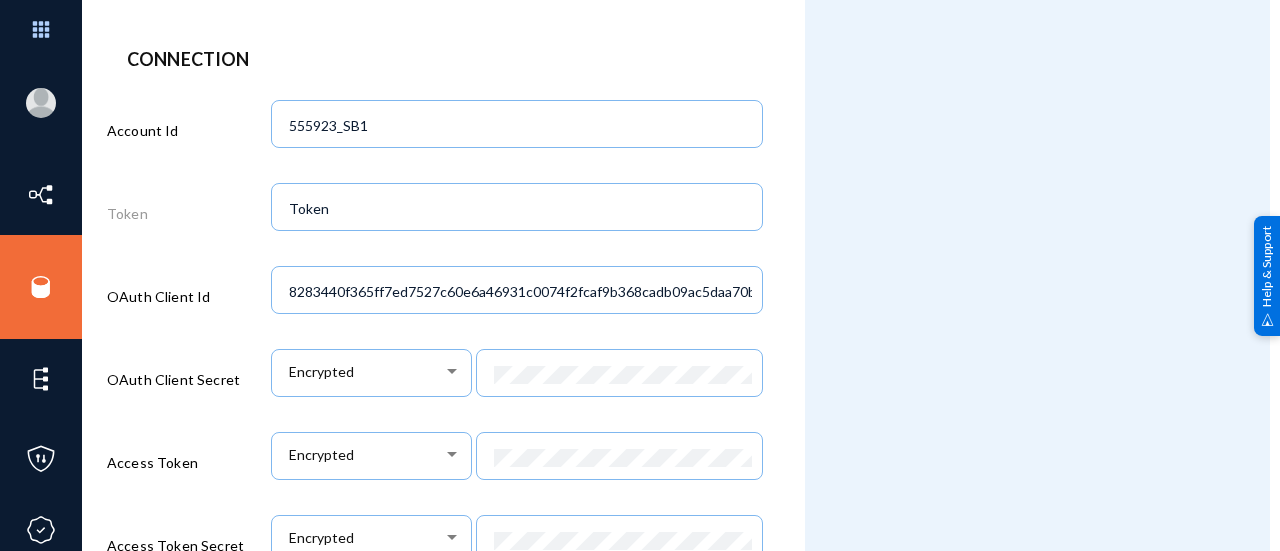 scroll, scrollTop: 579, scrollLeft: 10, axis: both 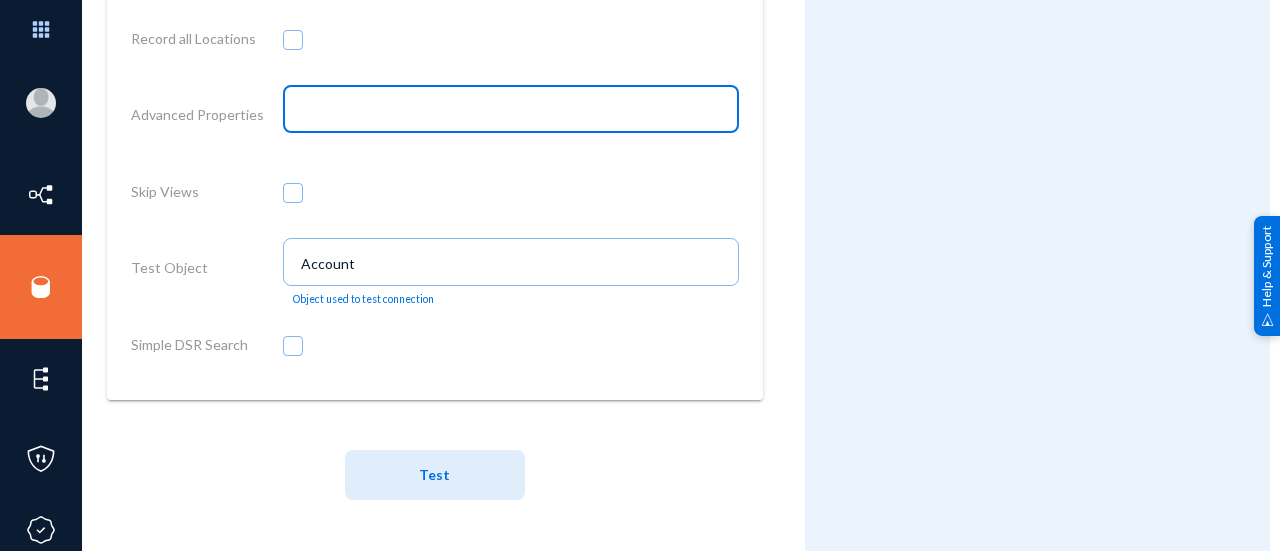 type 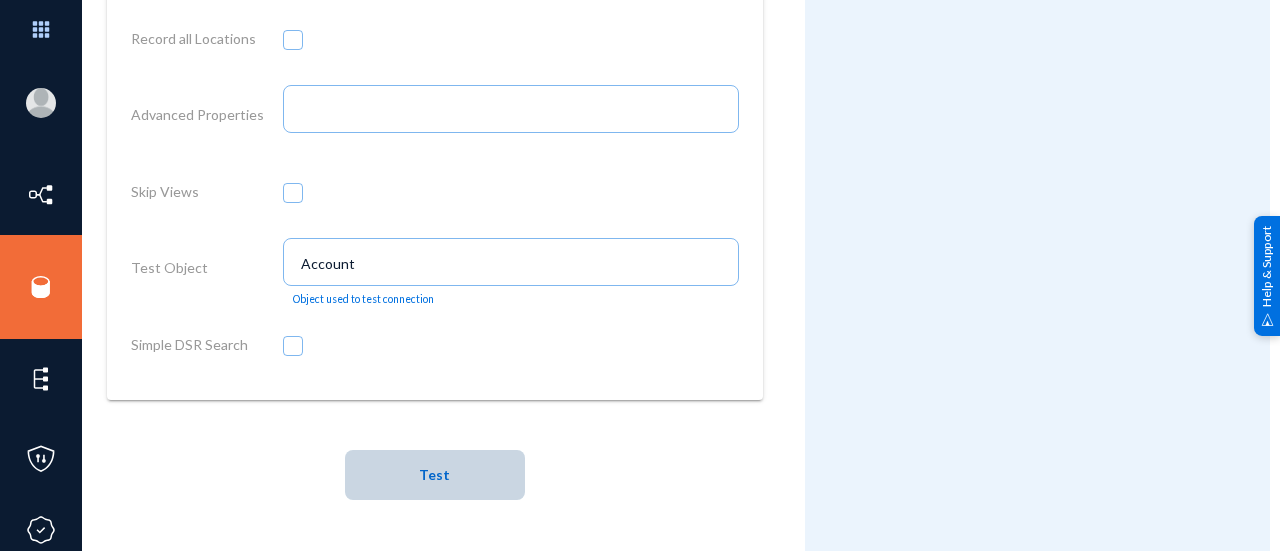 click on "Test" 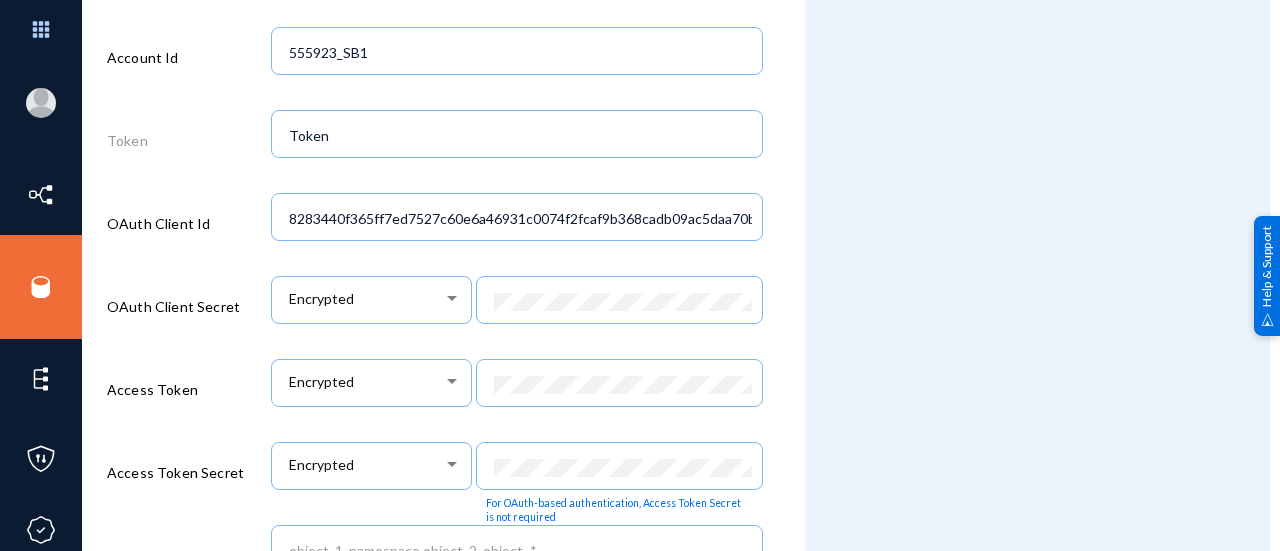 scroll, scrollTop: 648, scrollLeft: 10, axis: both 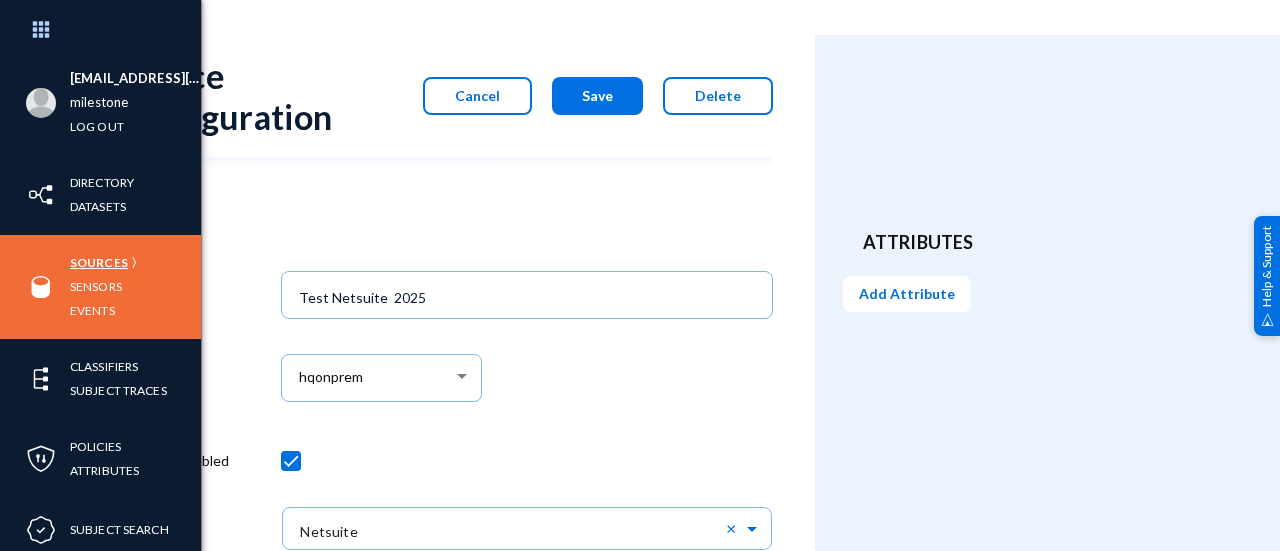 click on "Sources" at bounding box center [99, 262] 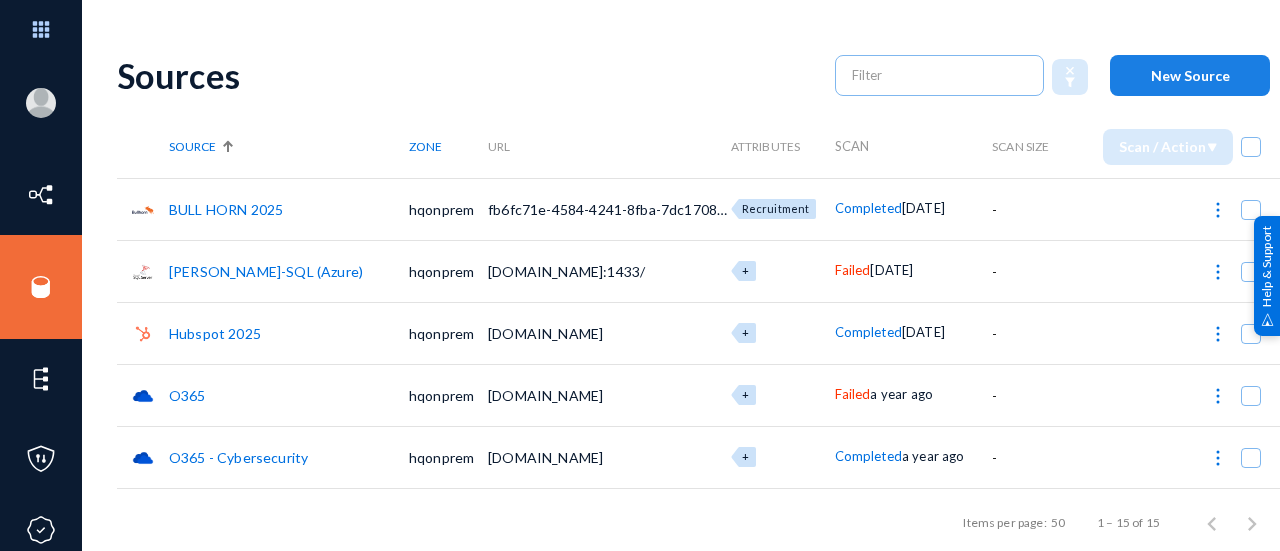 click on "New Source" 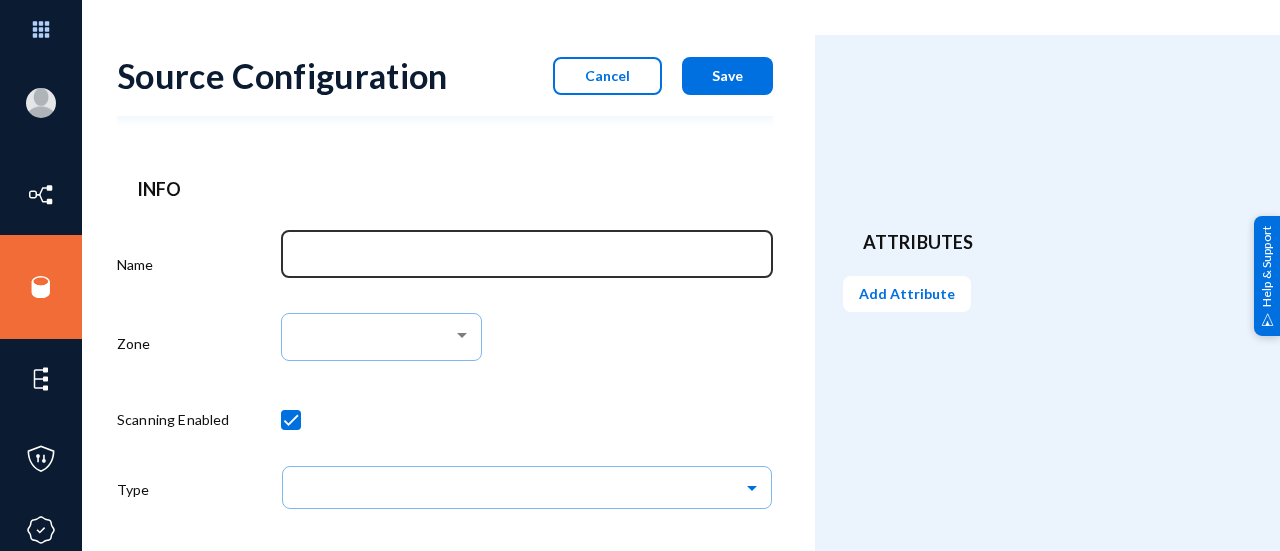 click 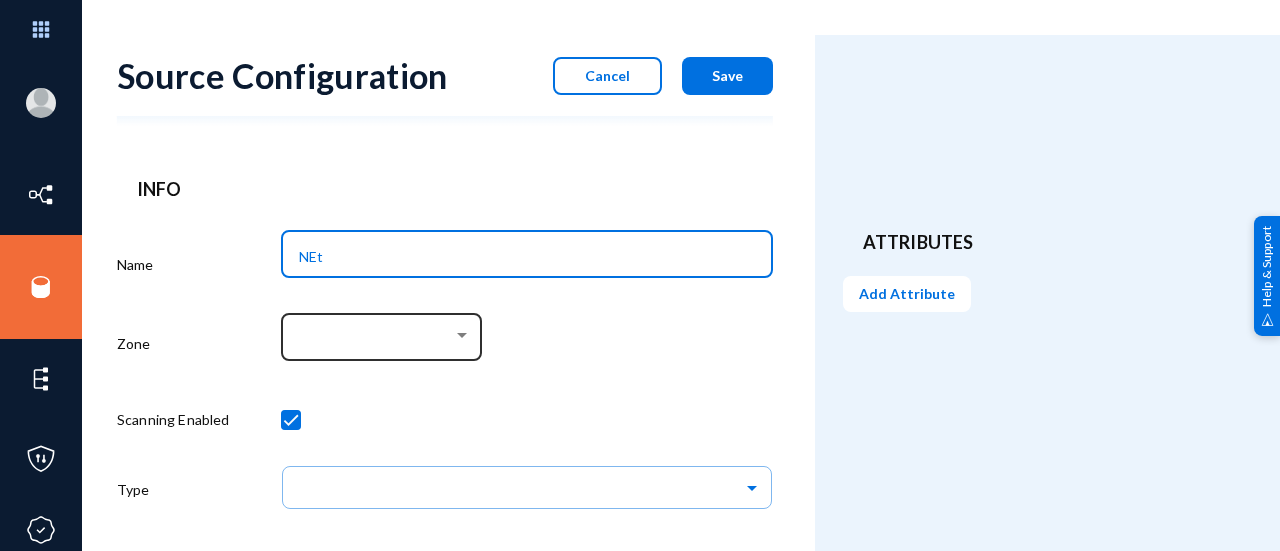 type on "Netsuite  2025" 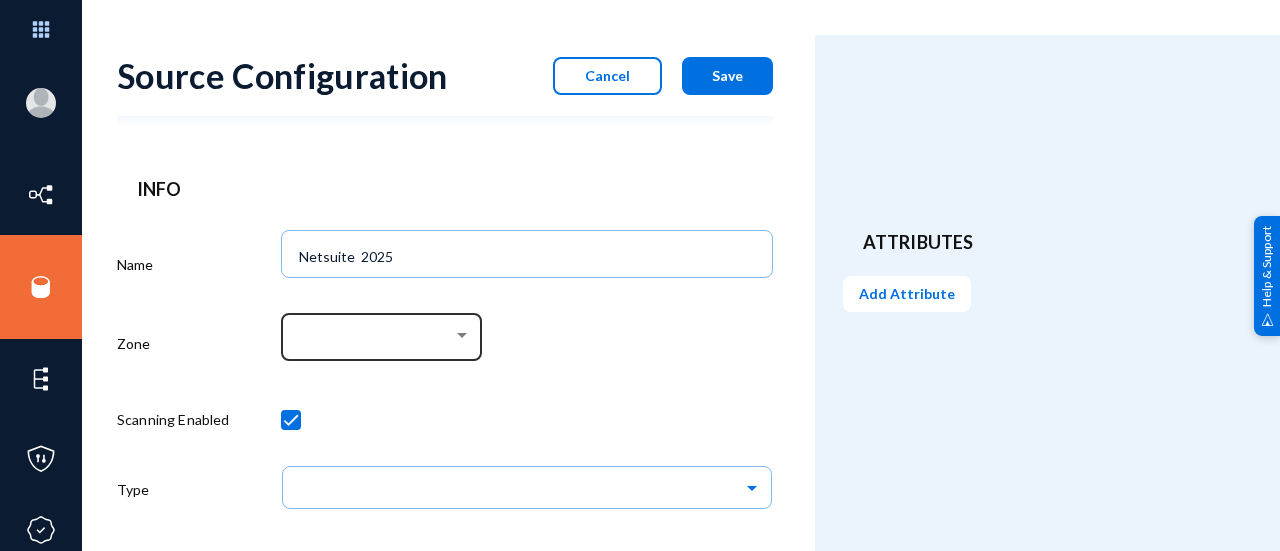 click 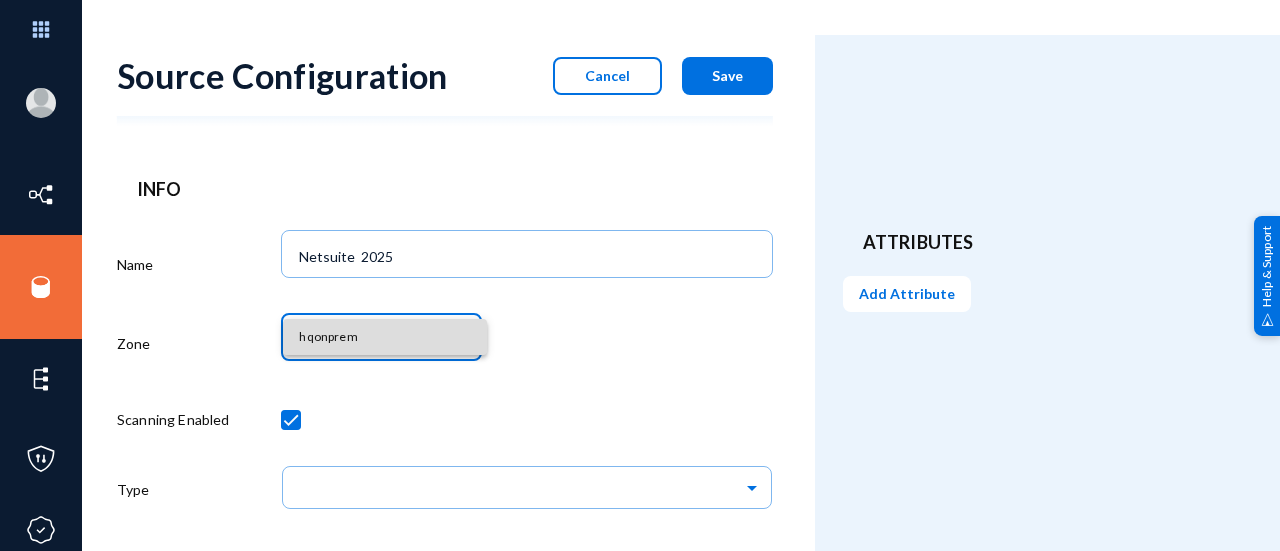 click on "hqonprem" at bounding box center (385, 337) 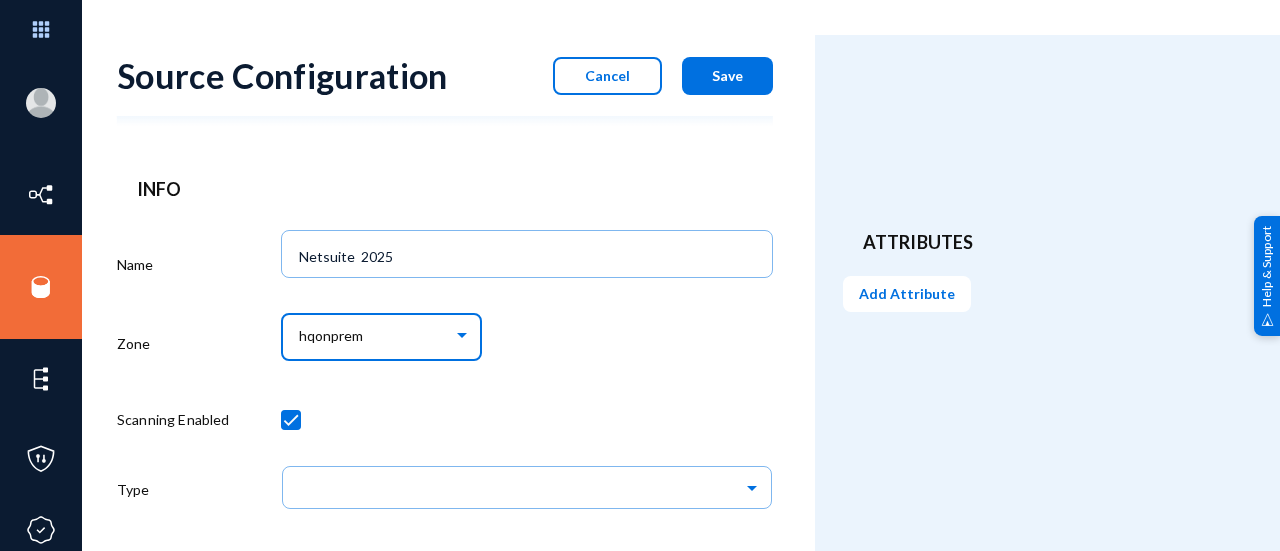 scroll, scrollTop: 90, scrollLeft: 0, axis: vertical 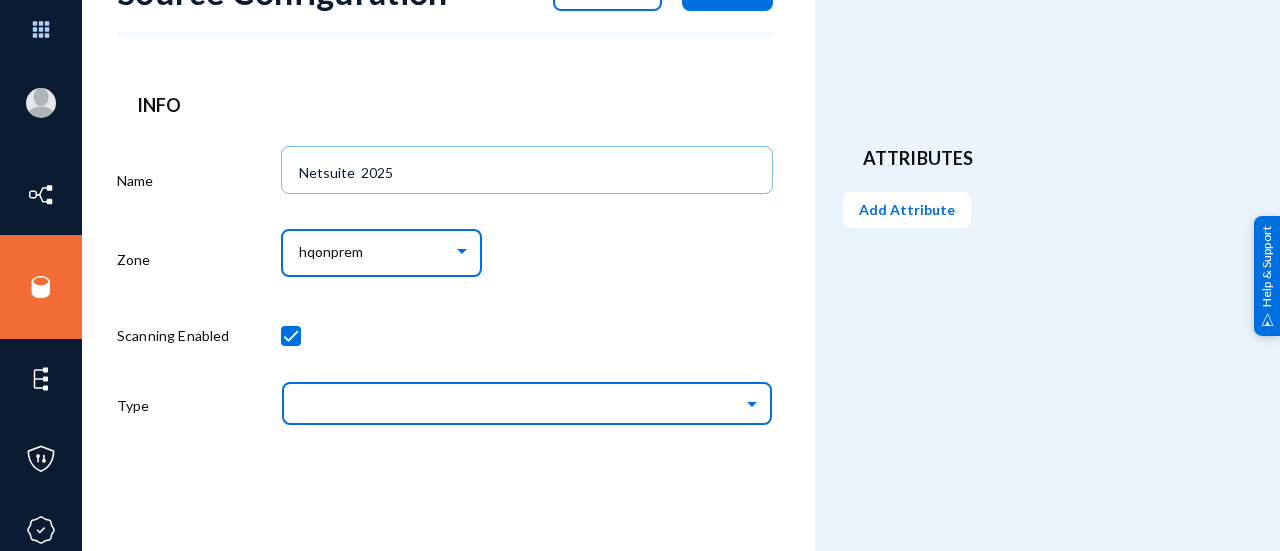 click 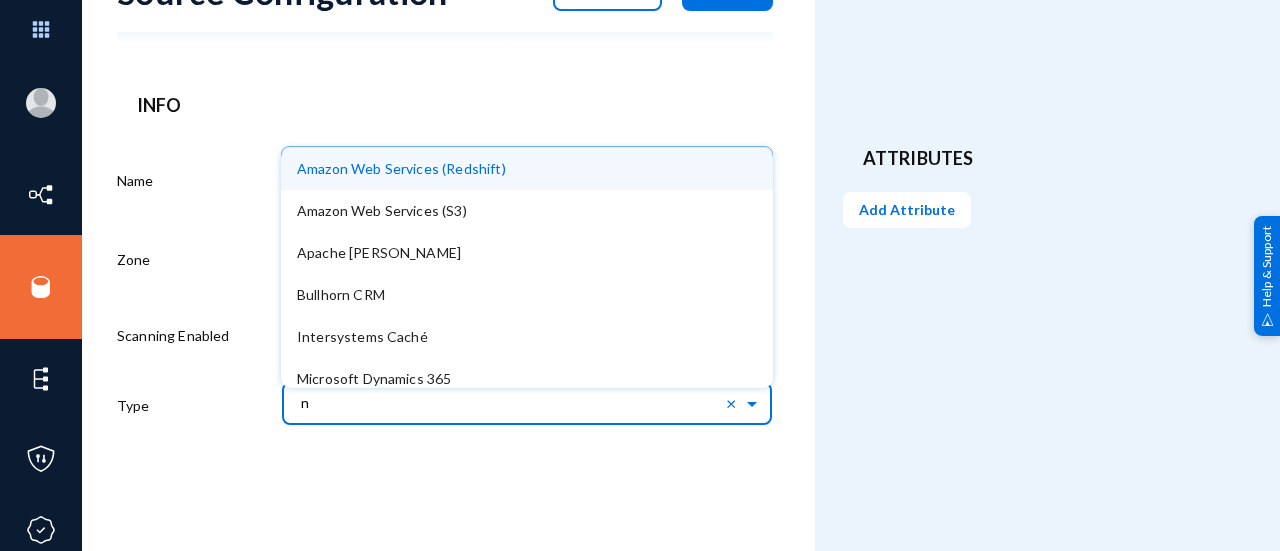 type on "ne" 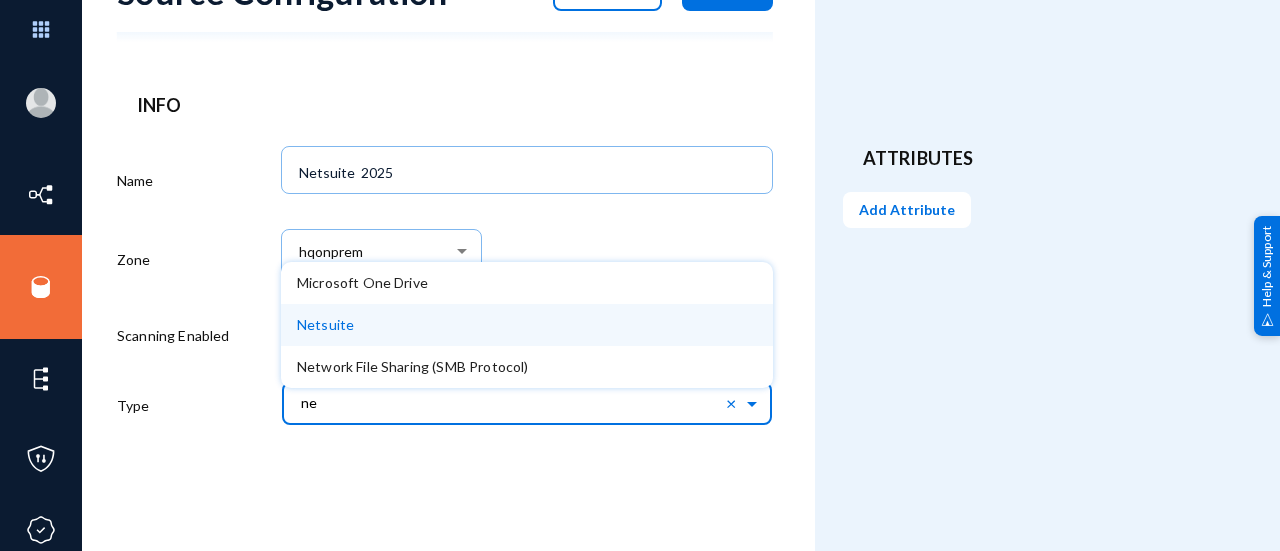 click on "Netsuite" at bounding box center [527, 325] 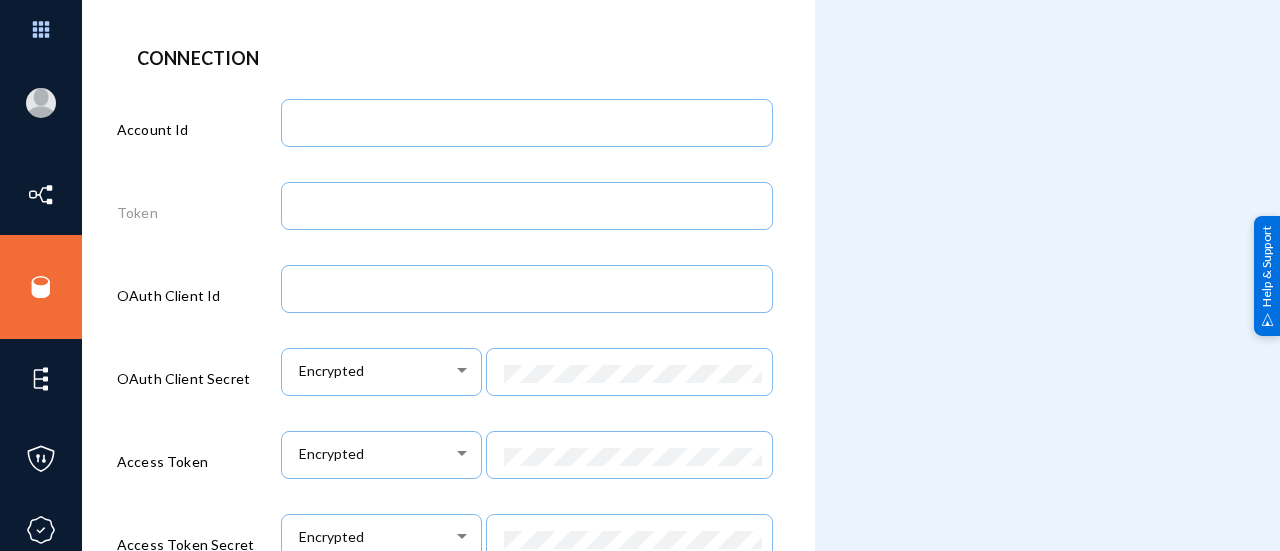 scroll, scrollTop: 534, scrollLeft: 0, axis: vertical 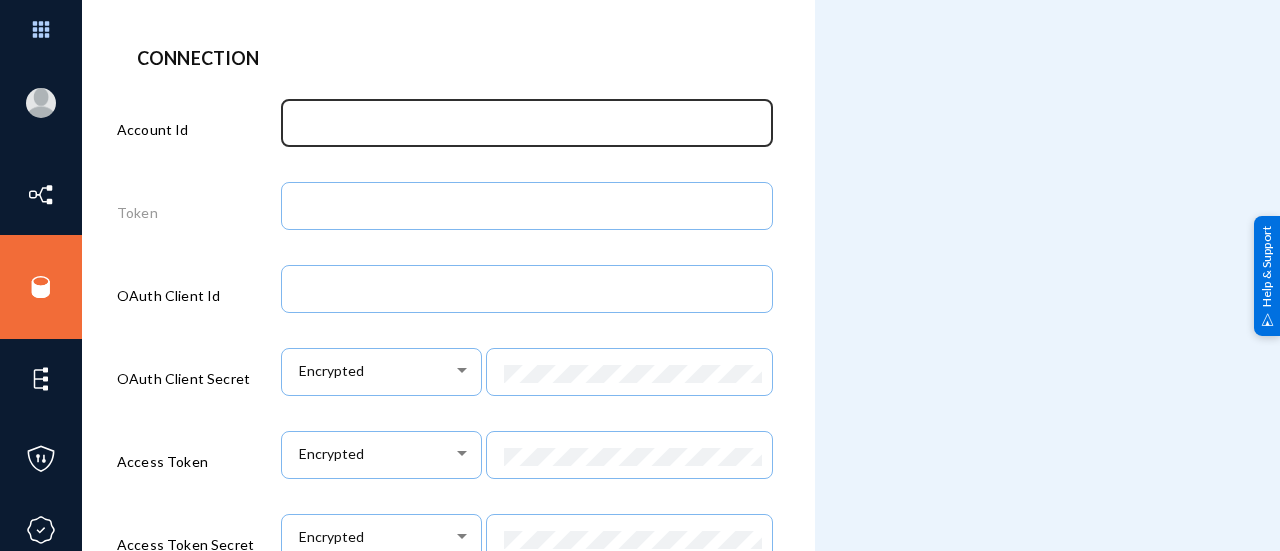click 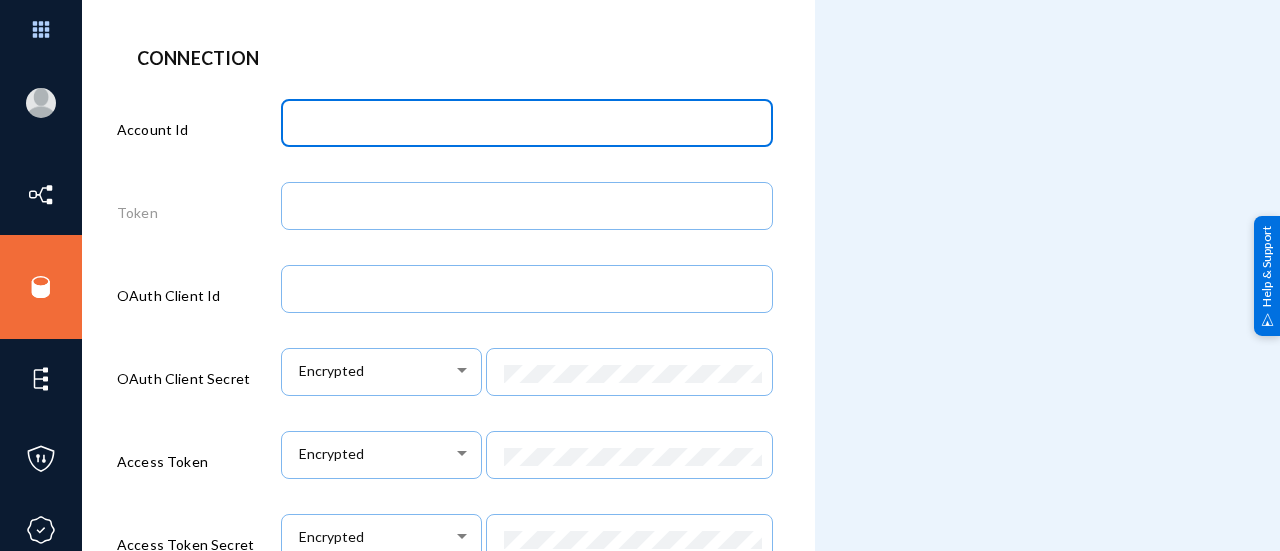 paste on "555923" 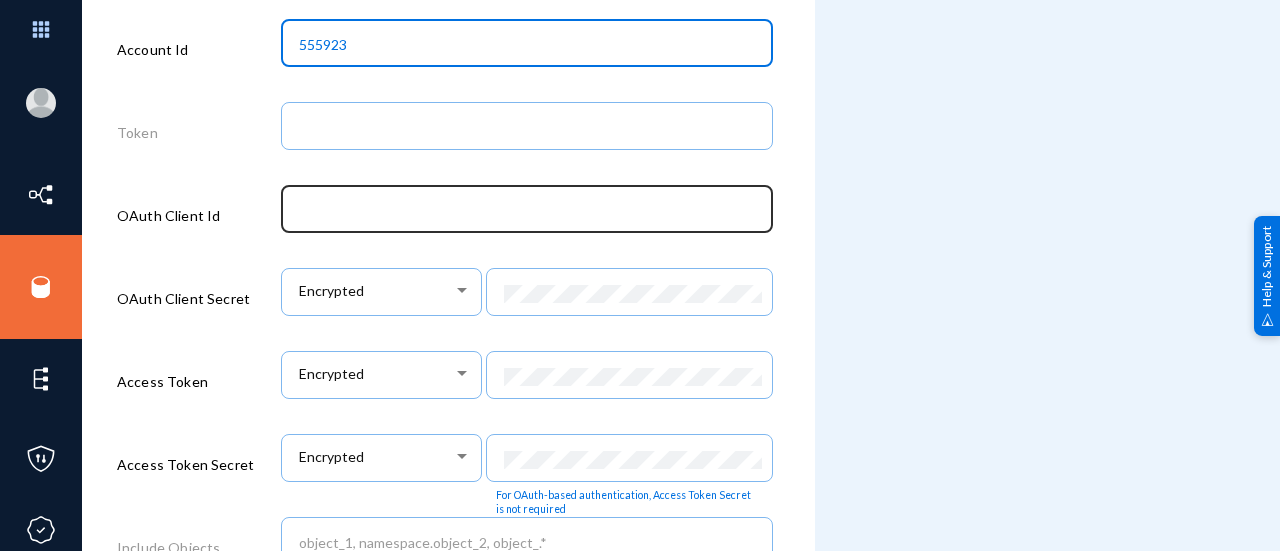 scroll, scrollTop: 614, scrollLeft: 0, axis: vertical 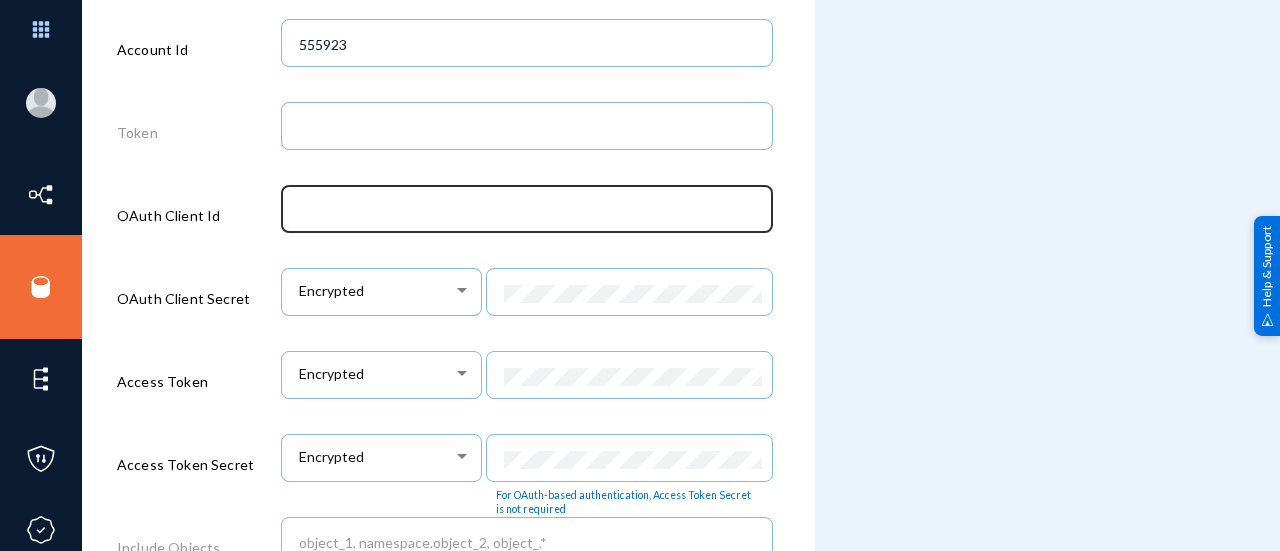 click 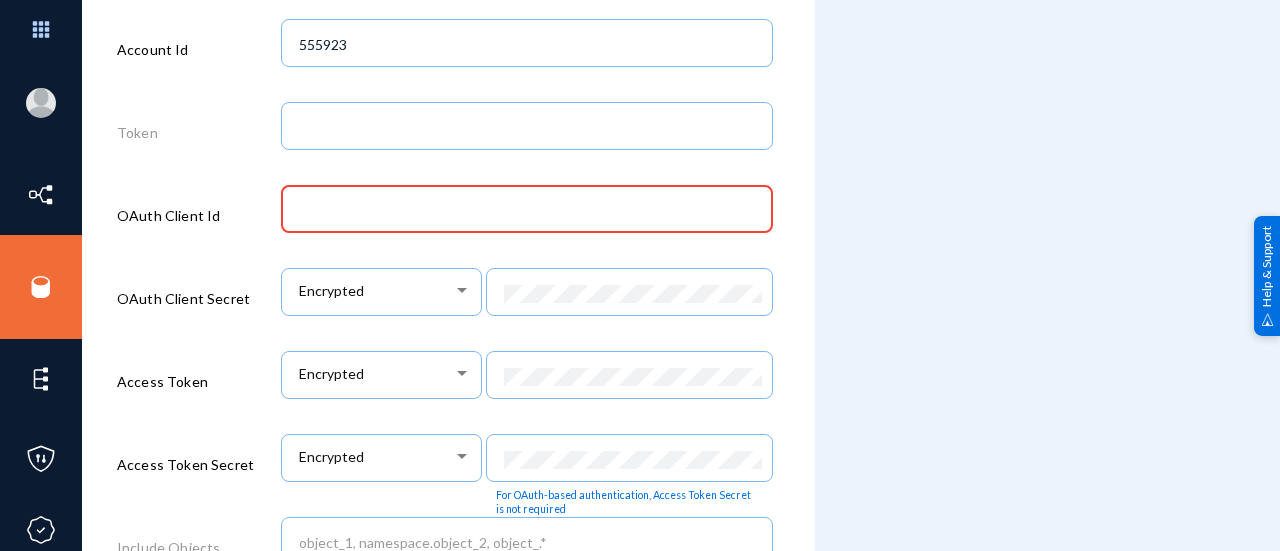 click at bounding box center (530, 211) 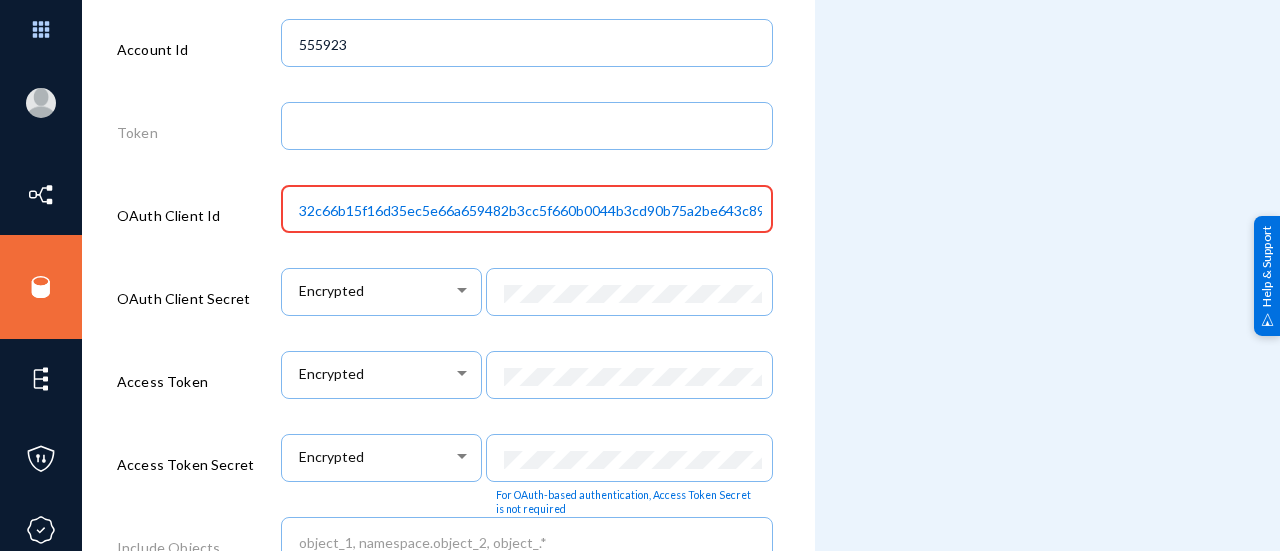 scroll, scrollTop: 0, scrollLeft: 30, axis: horizontal 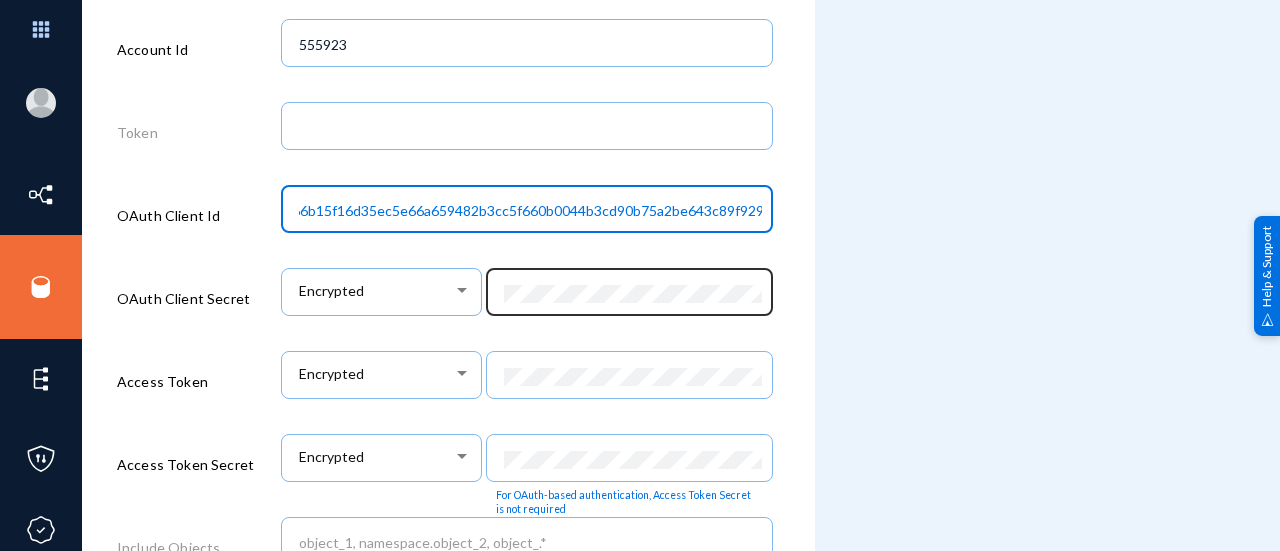 type on "32c66b15f16d35ec5e66a659482b3cc5f660b0044b3cd90b75a2be643c89f929" 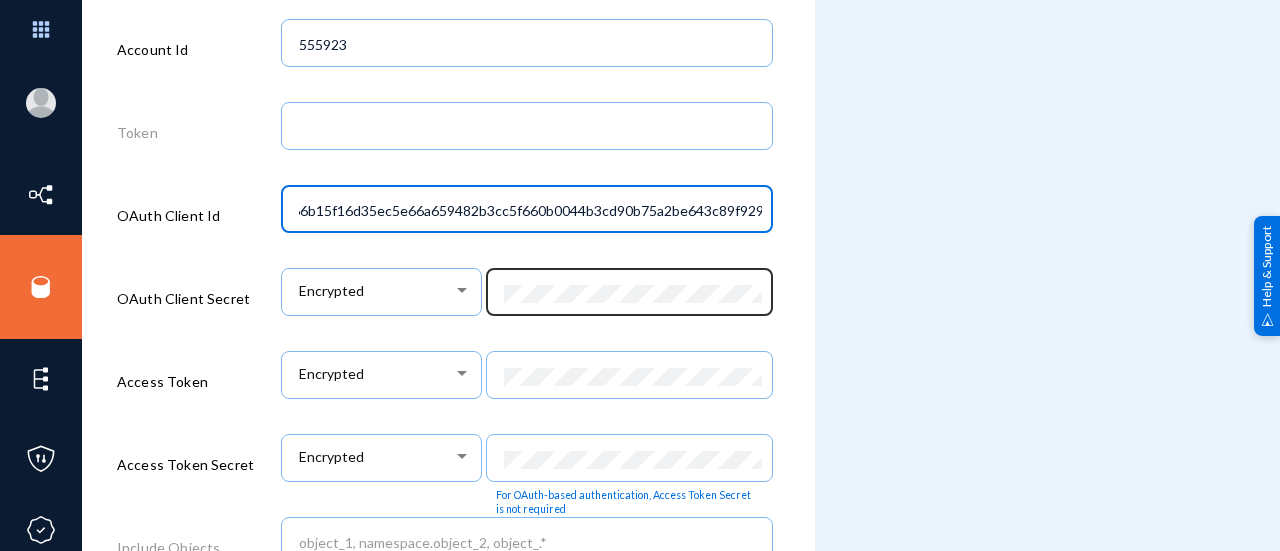scroll, scrollTop: 0, scrollLeft: 0, axis: both 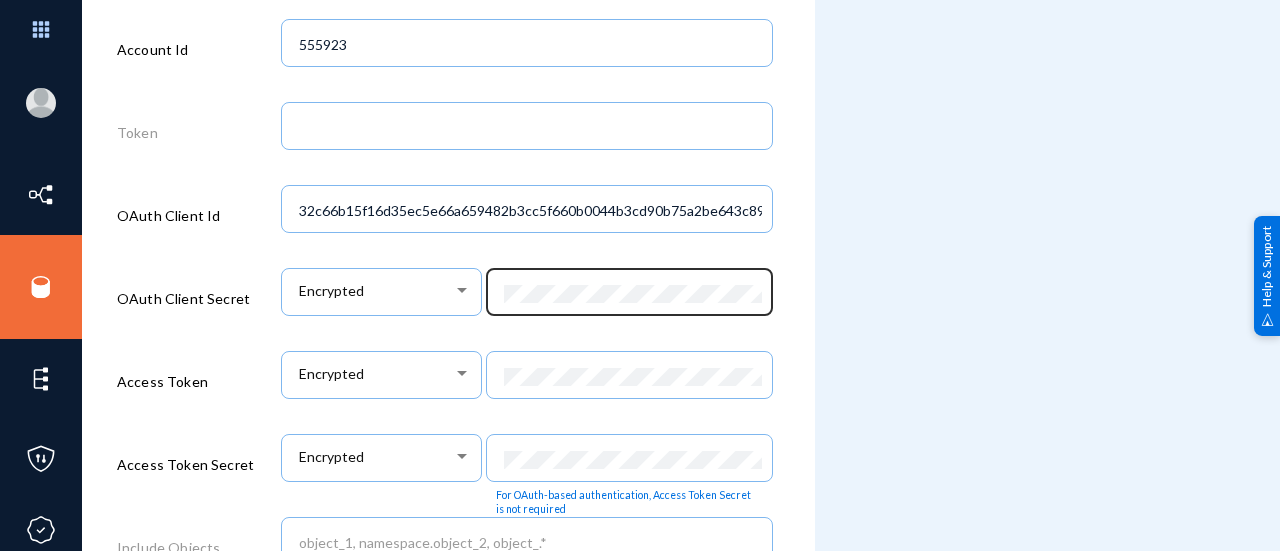 click 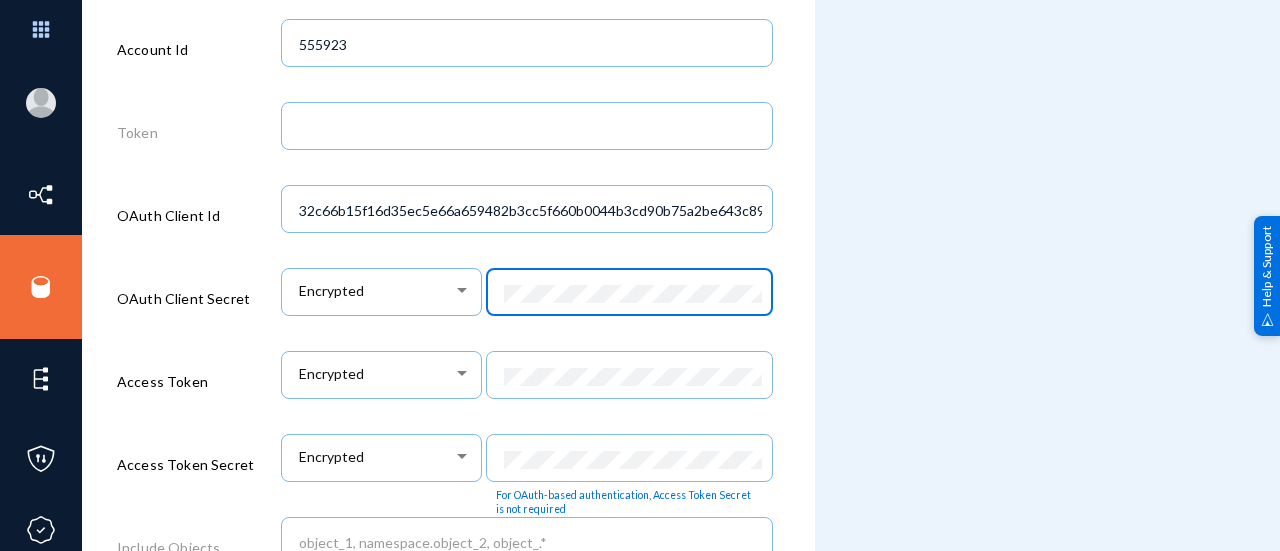 scroll, scrollTop: 0, scrollLeft: 262, axis: horizontal 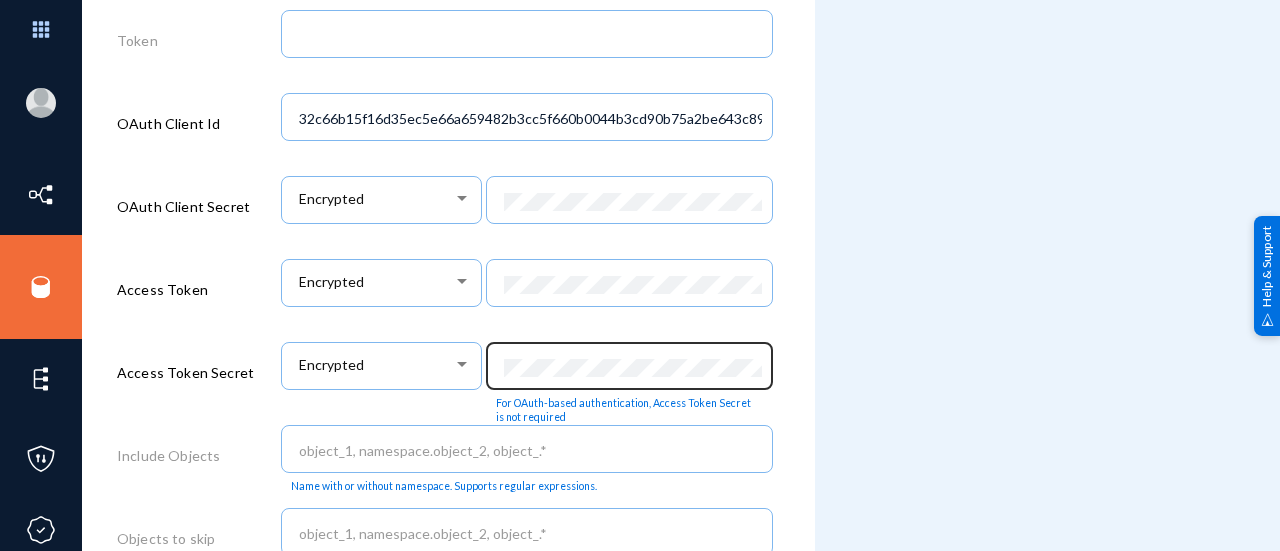 click 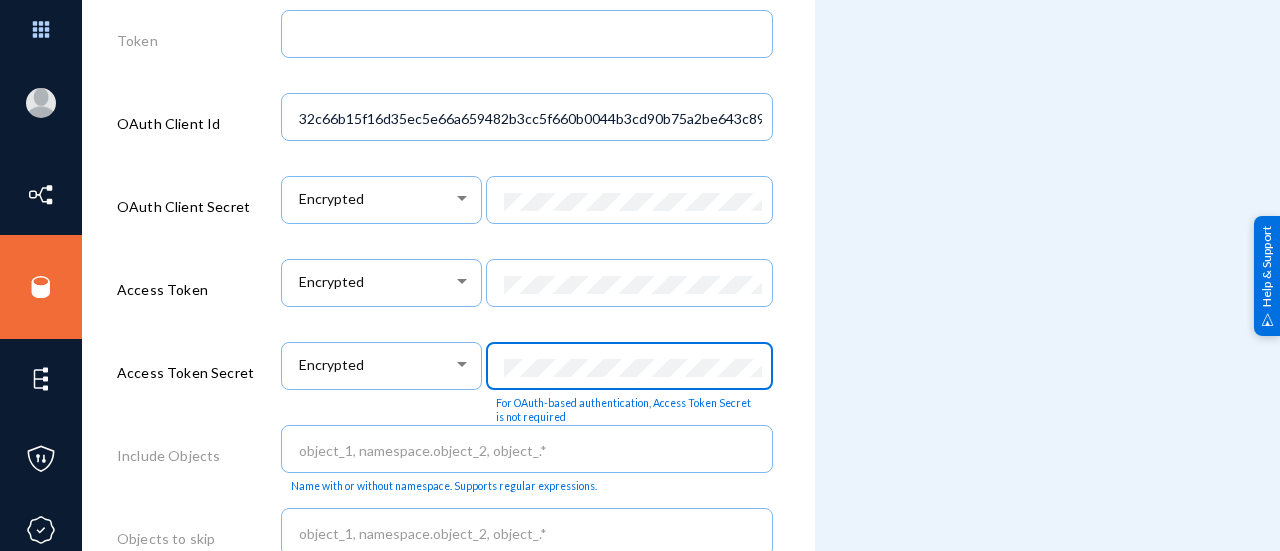 scroll, scrollTop: 0, scrollLeft: 262, axis: horizontal 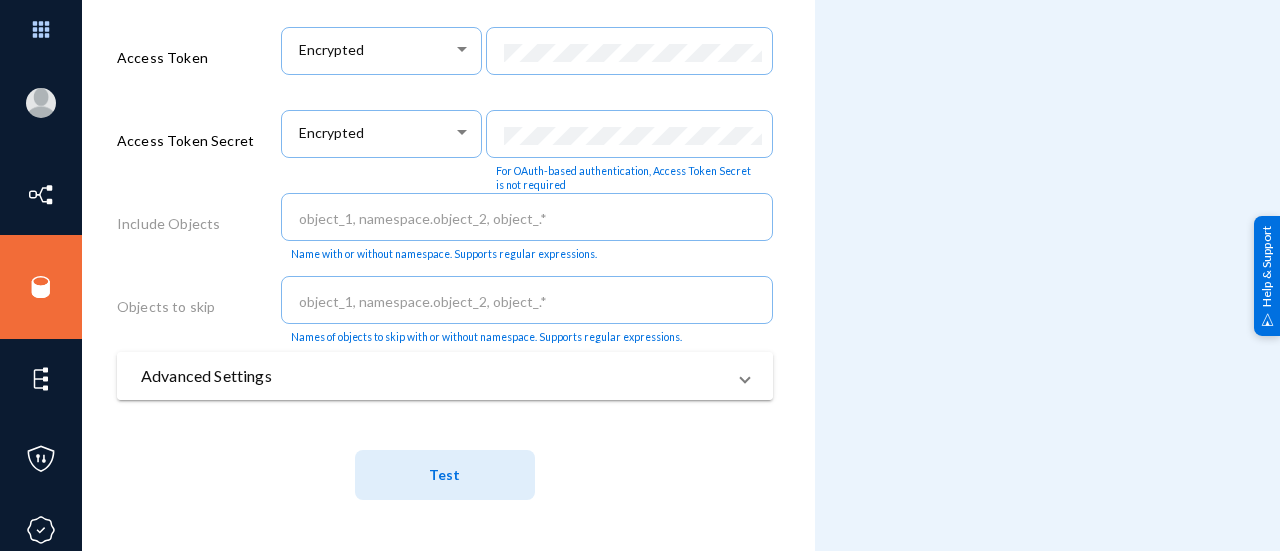 click on "Advanced Settings" at bounding box center (433, 376) 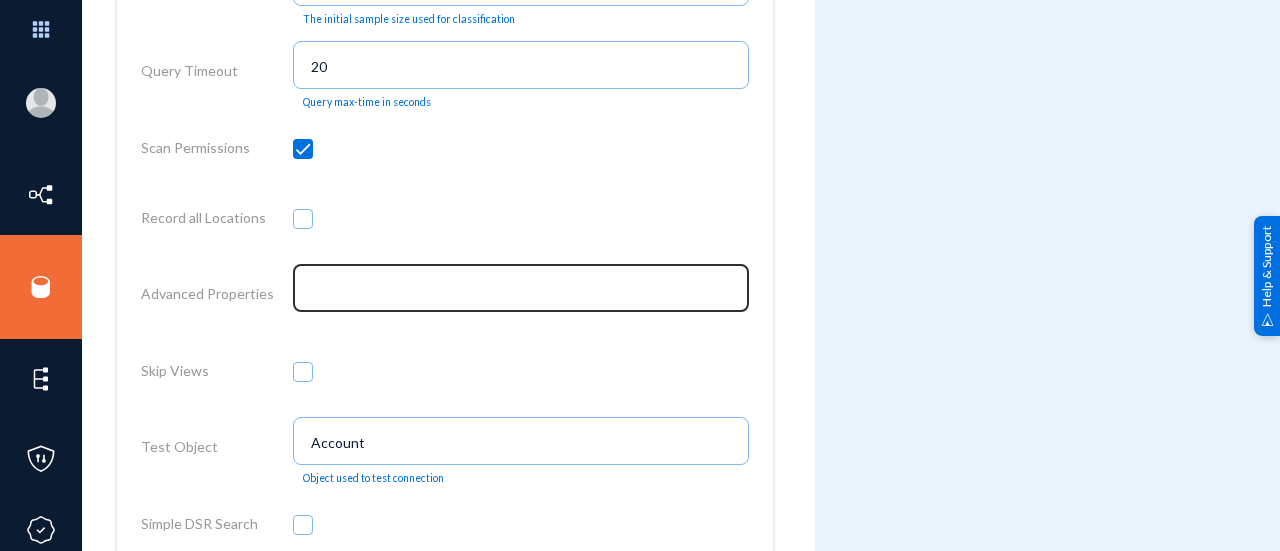scroll, scrollTop: 1502, scrollLeft: 0, axis: vertical 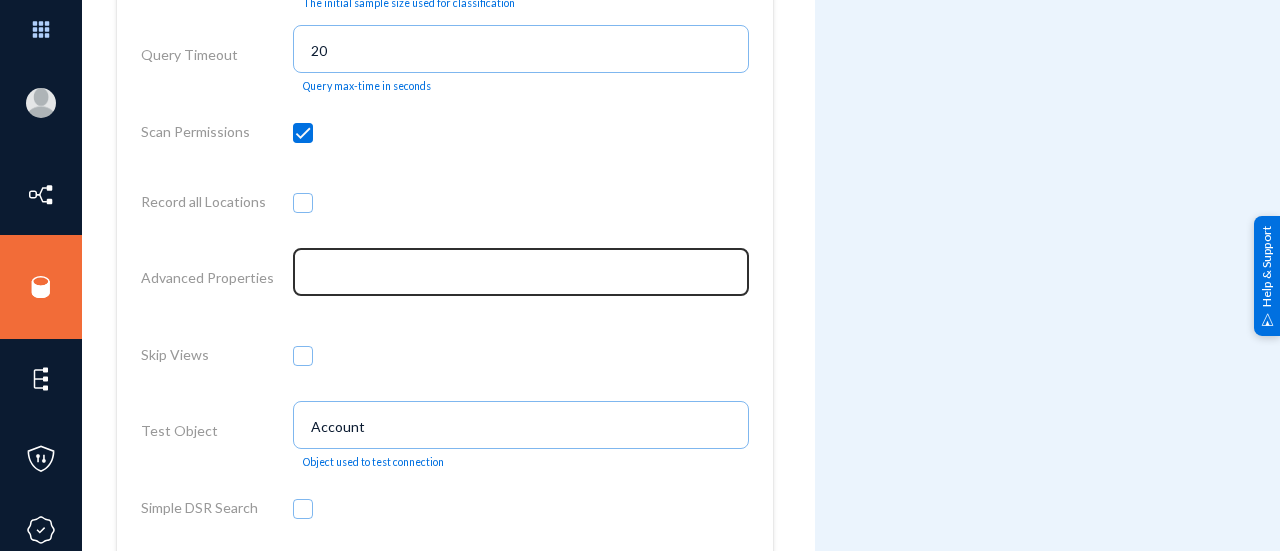 click at bounding box center (520, 270) 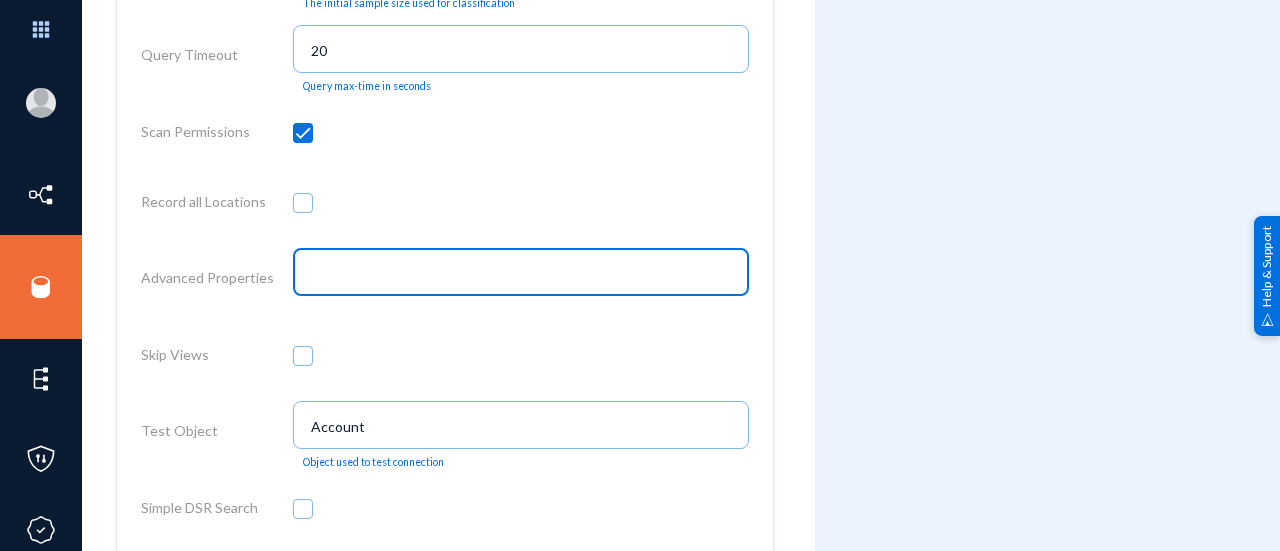 paste on "Logfile=JAVALOG://ORACLE_DEBUG;Verbosity=3;" 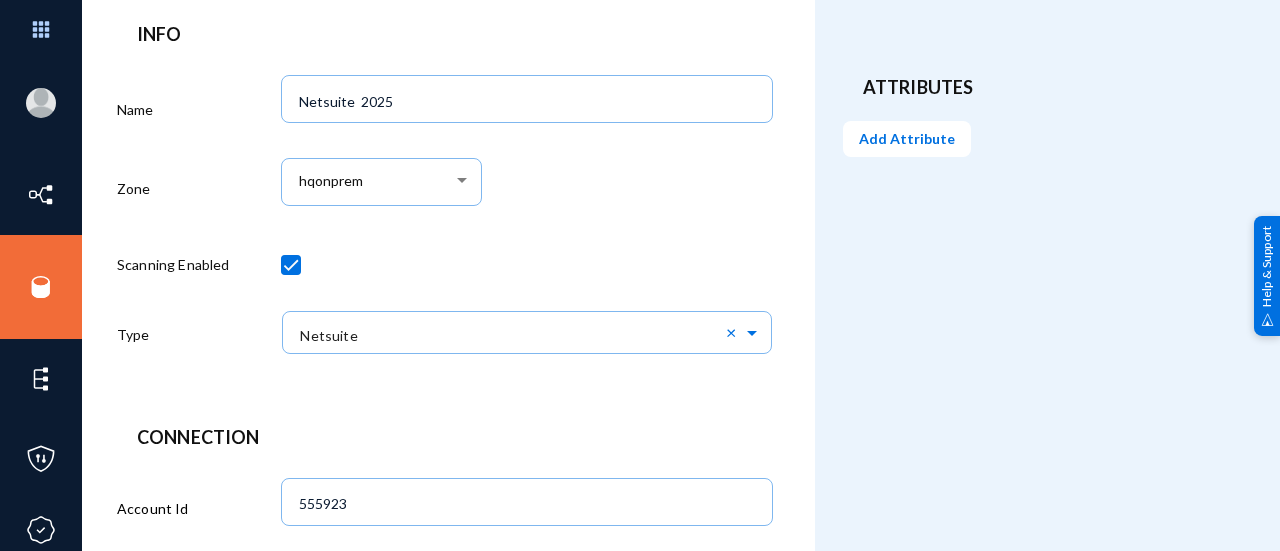 scroll, scrollTop: 154, scrollLeft: 0, axis: vertical 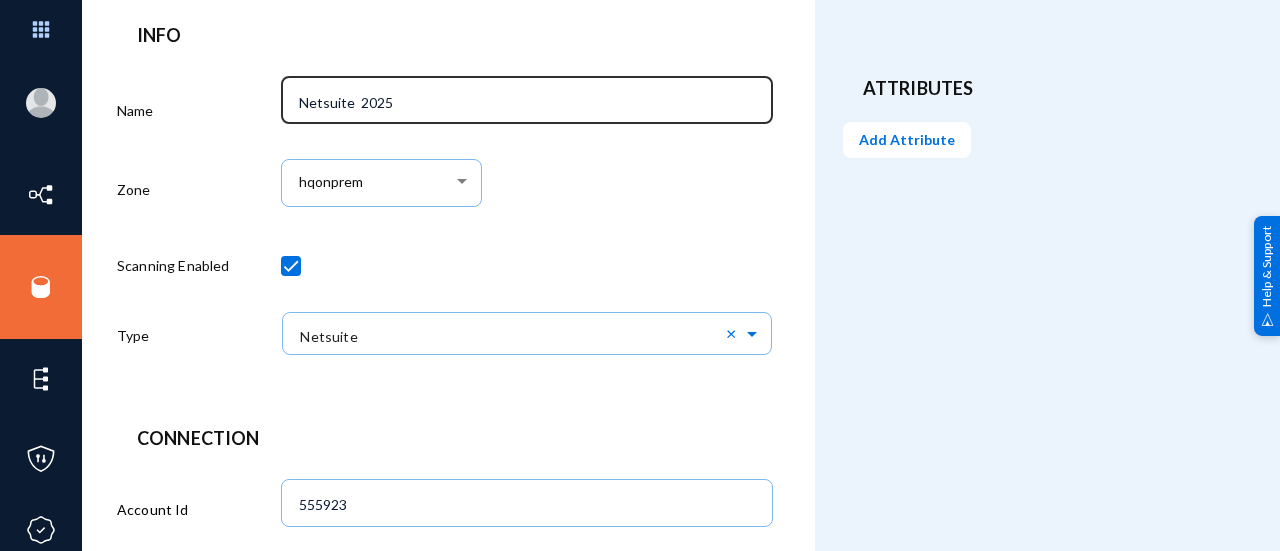 type on "Logfile=JAVALOG://ORACLE_DEBUG;Verbosity=3;" 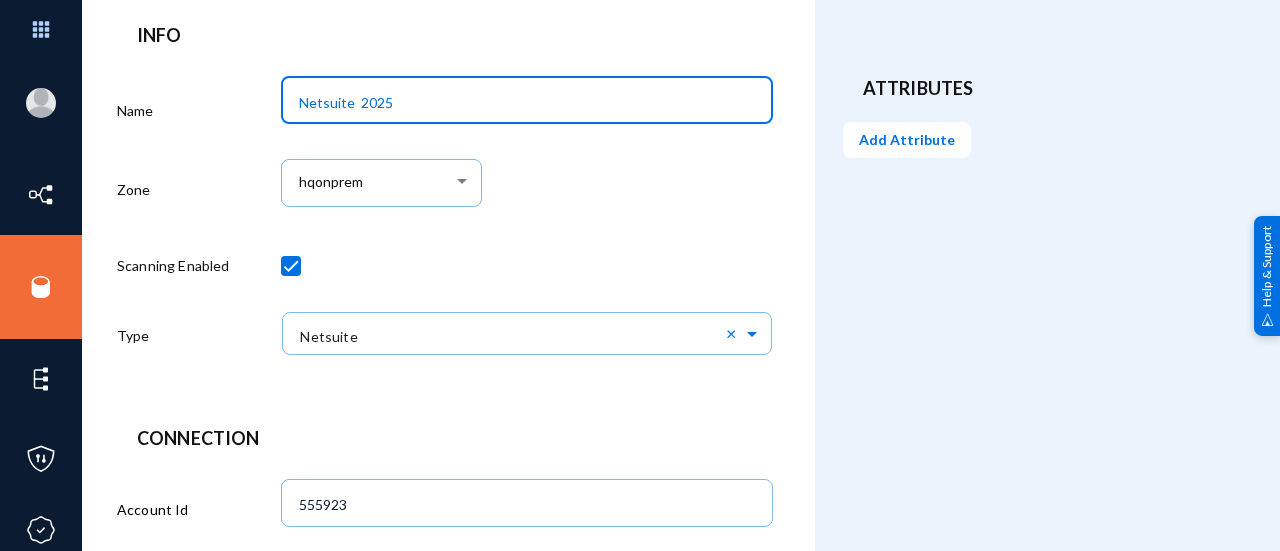 click on "Netsuite  2025" at bounding box center [530, 103] 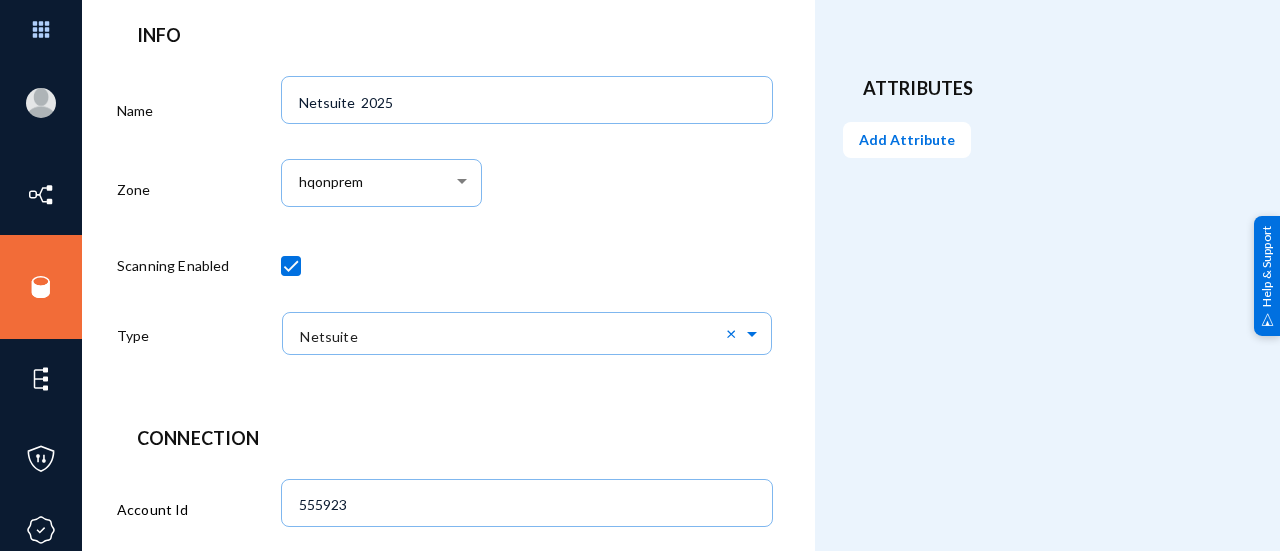 click 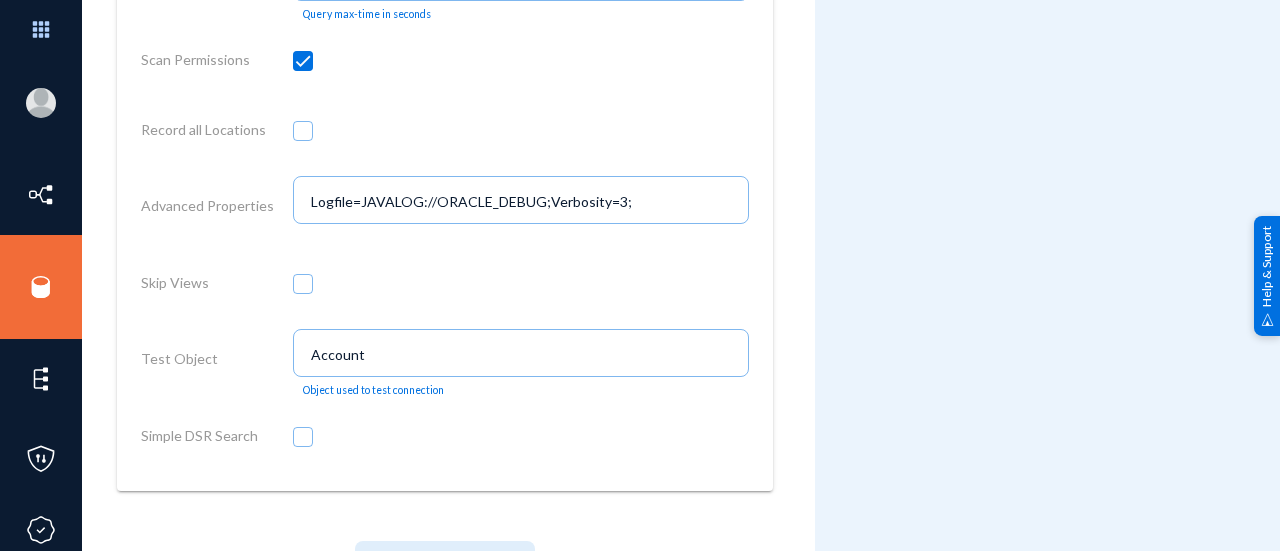 scroll, scrollTop: 1681, scrollLeft: 0, axis: vertical 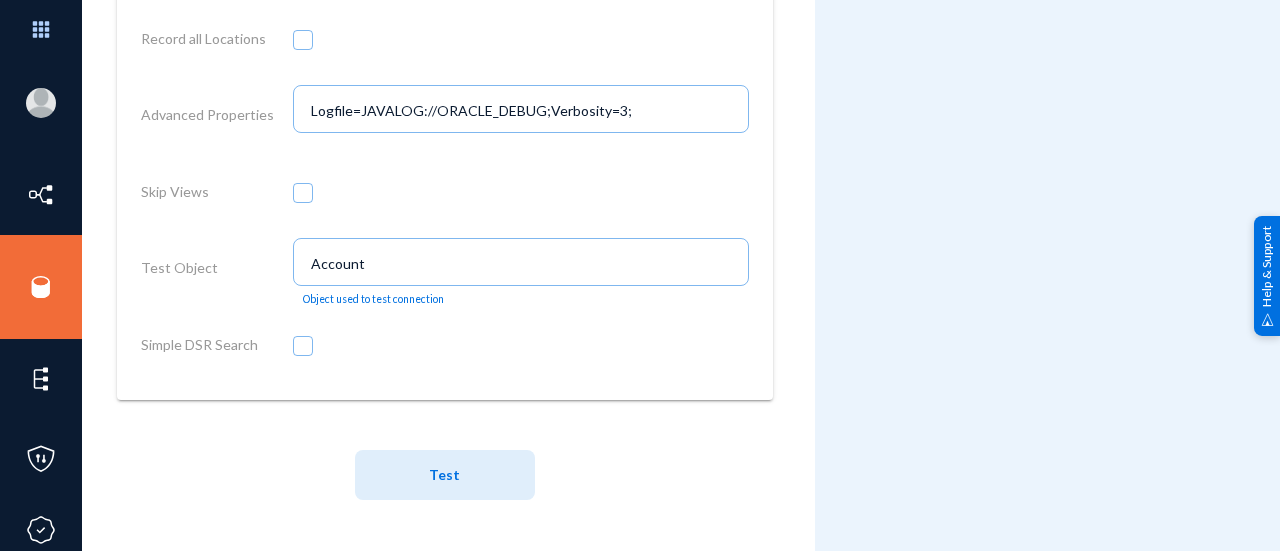 click on "Test" 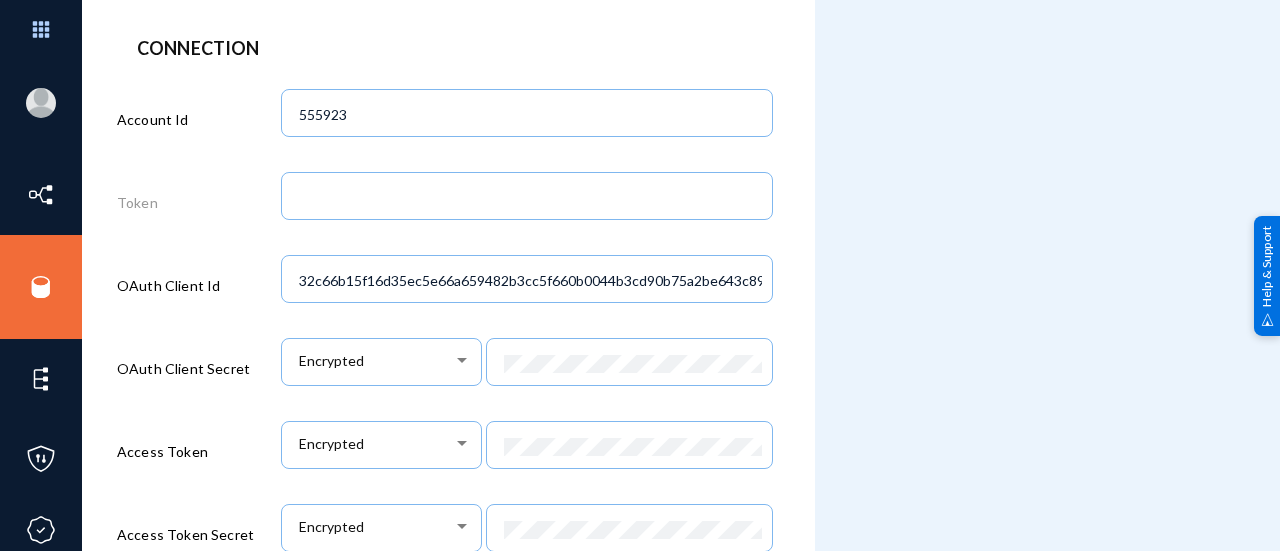 scroll, scrollTop: 594, scrollLeft: 0, axis: vertical 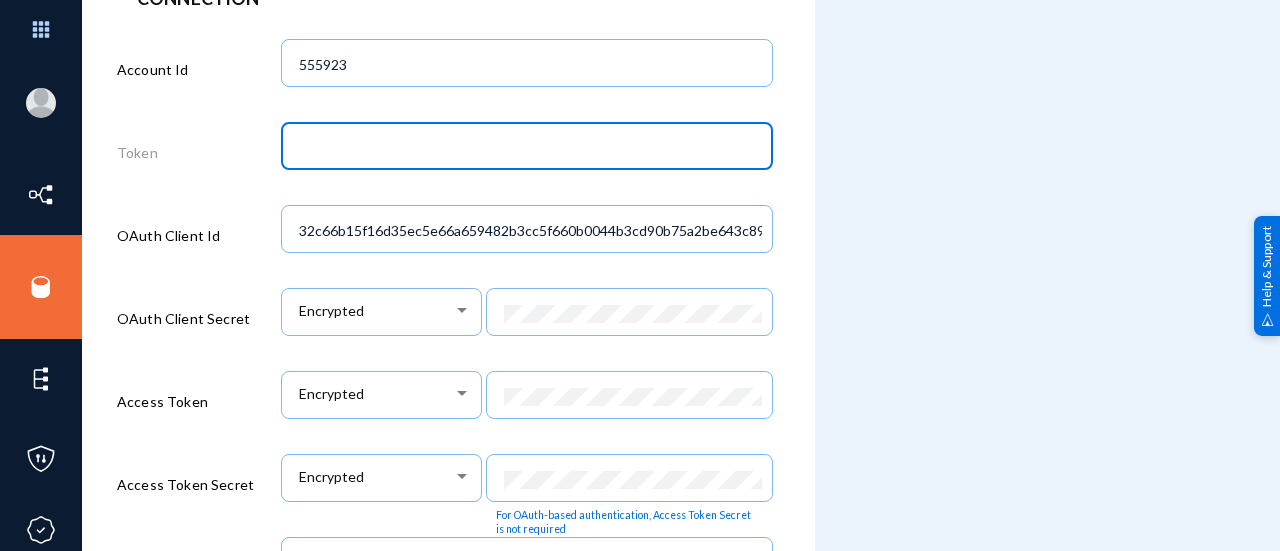 click at bounding box center [530, 148] 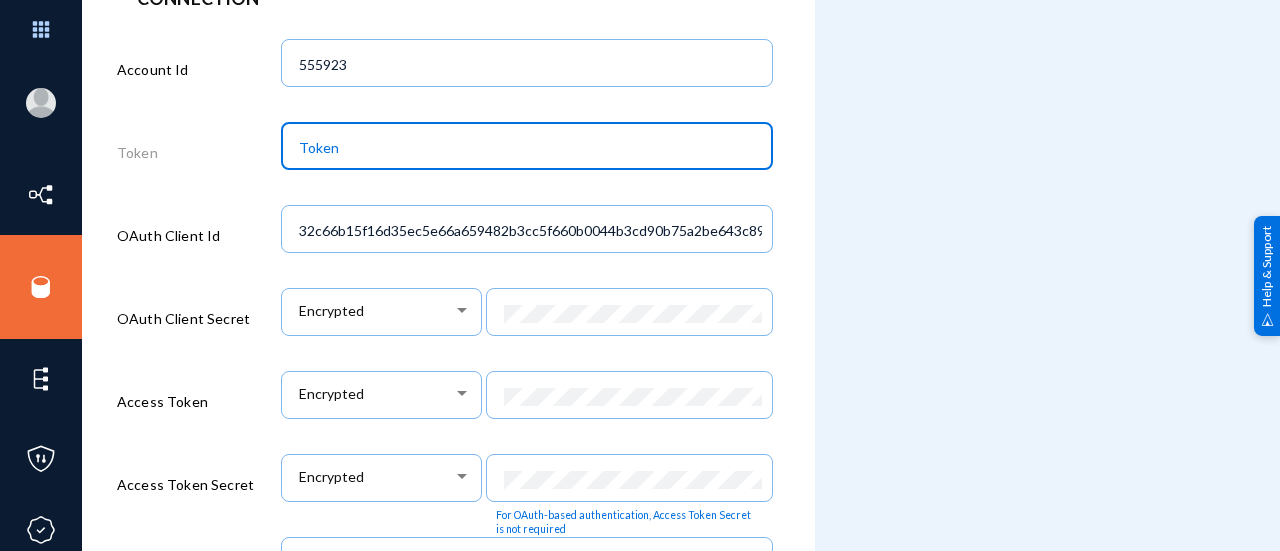 type on "Token" 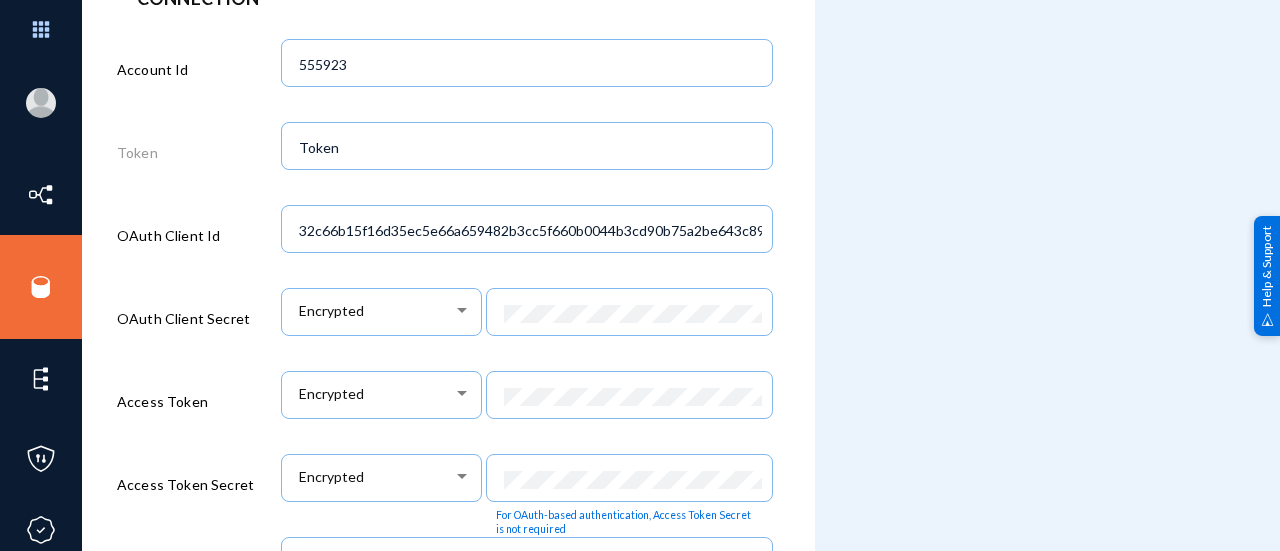 click on "Attributes  Add Attribute" 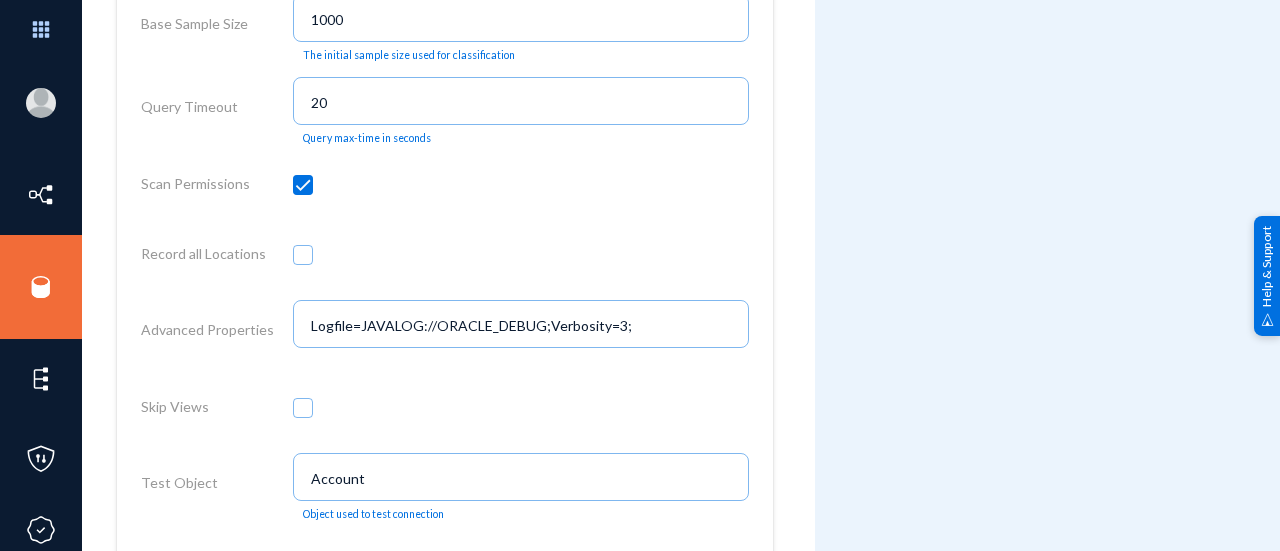 scroll, scrollTop: 1681, scrollLeft: 0, axis: vertical 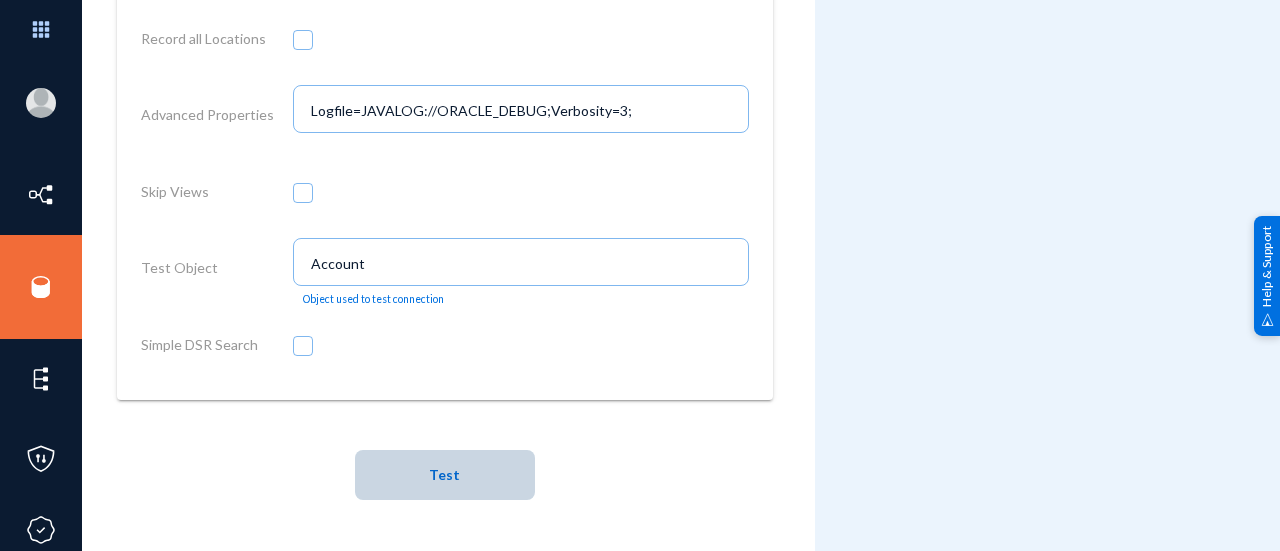 click on "Test" 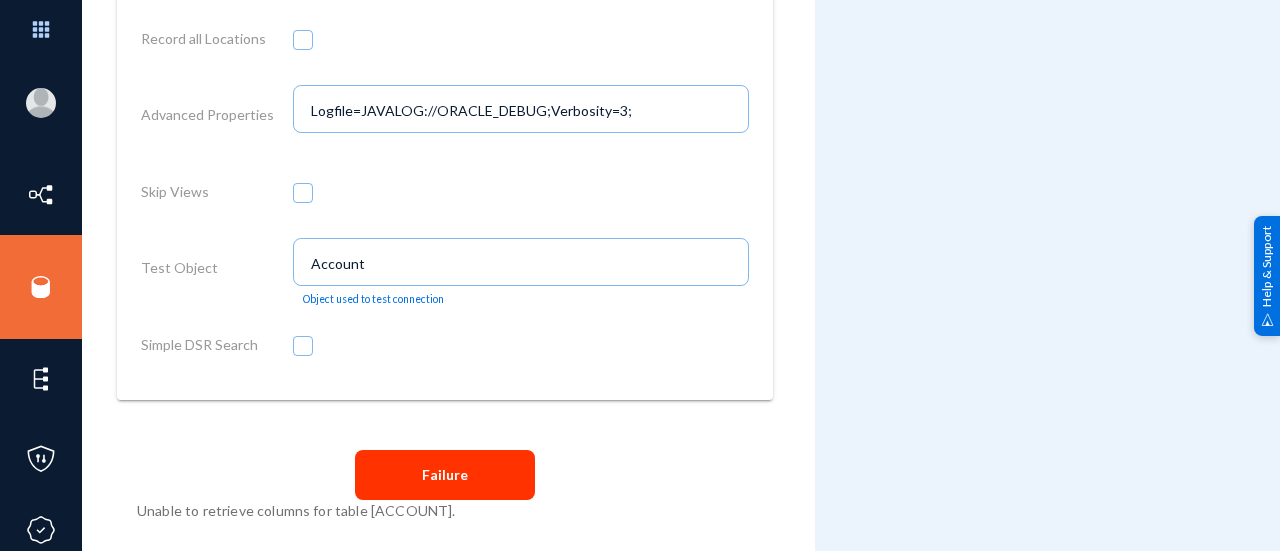 scroll, scrollTop: 1617, scrollLeft: 0, axis: vertical 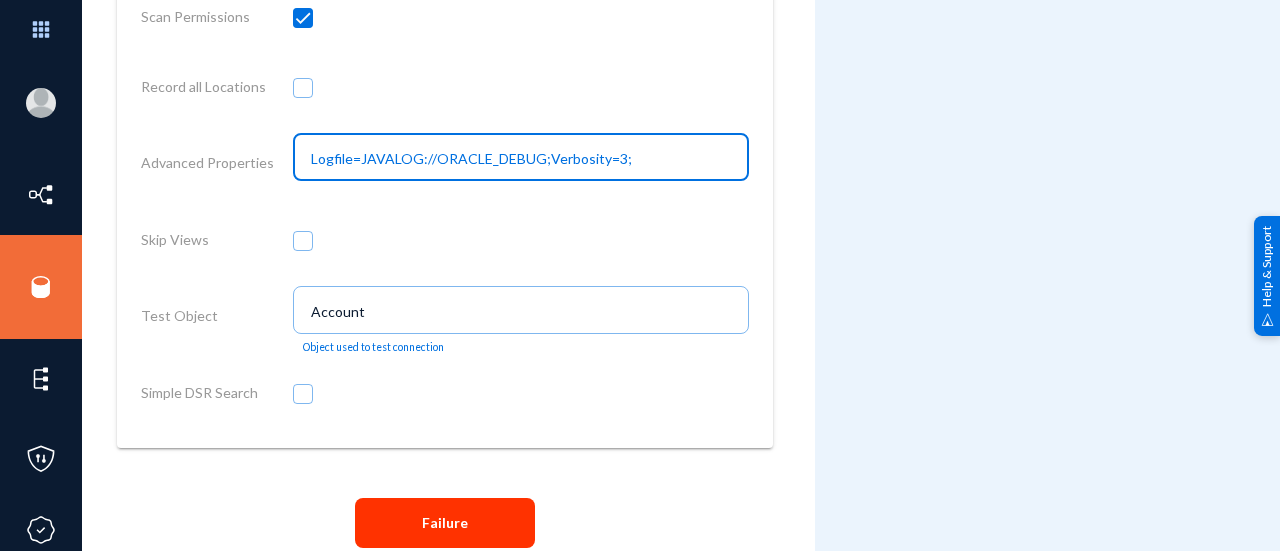 drag, startPoint x: 630, startPoint y: 170, endPoint x: 223, endPoint y: 167, distance: 407.01105 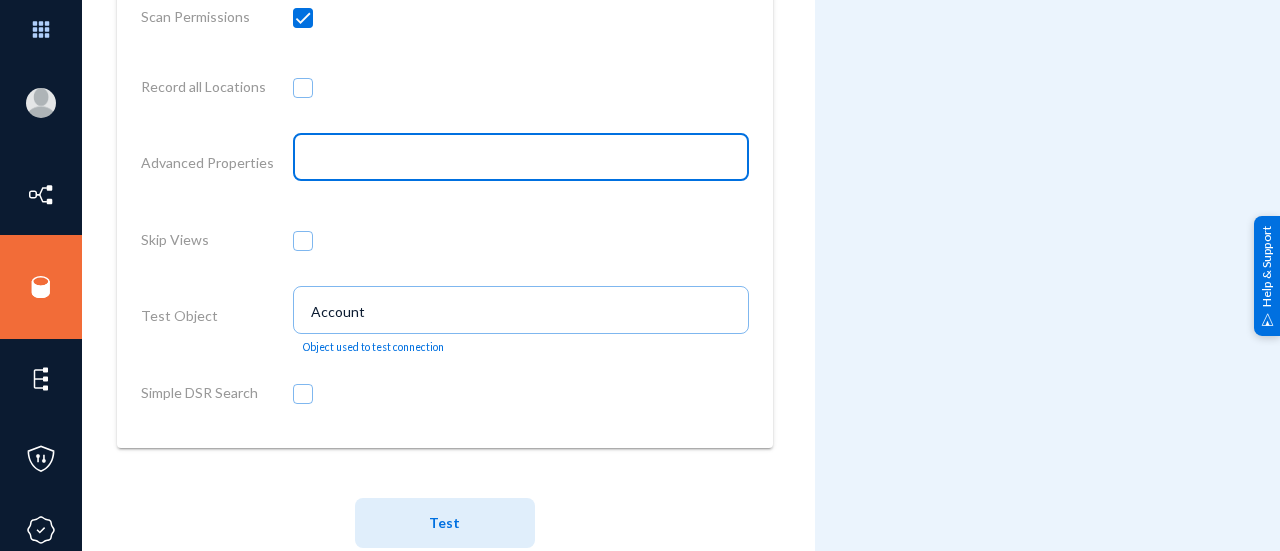 scroll, scrollTop: 1679, scrollLeft: 0, axis: vertical 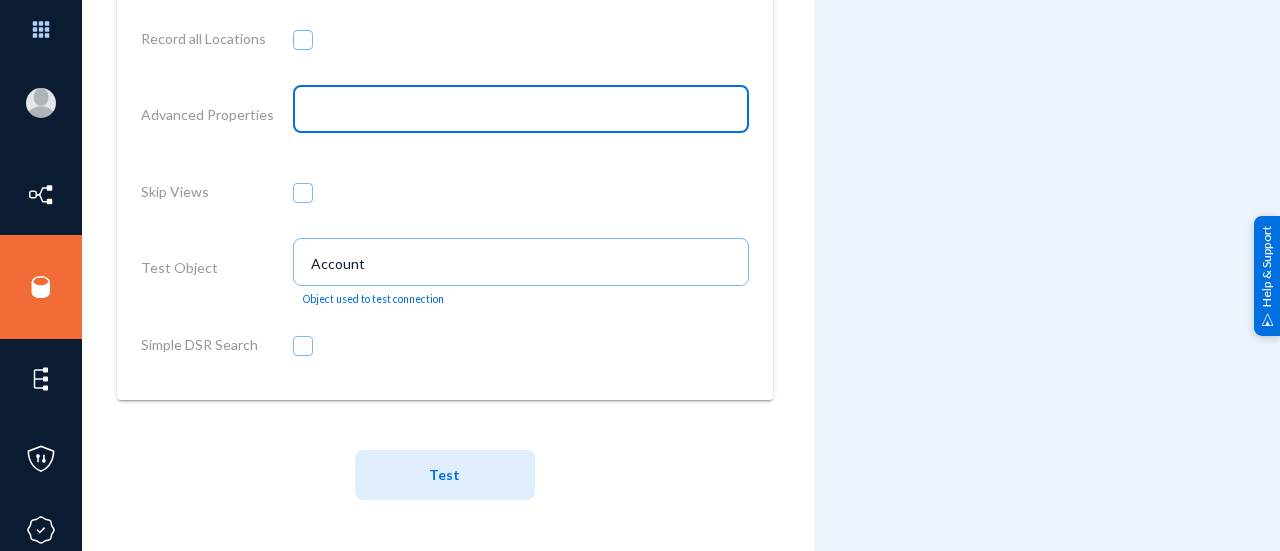 type 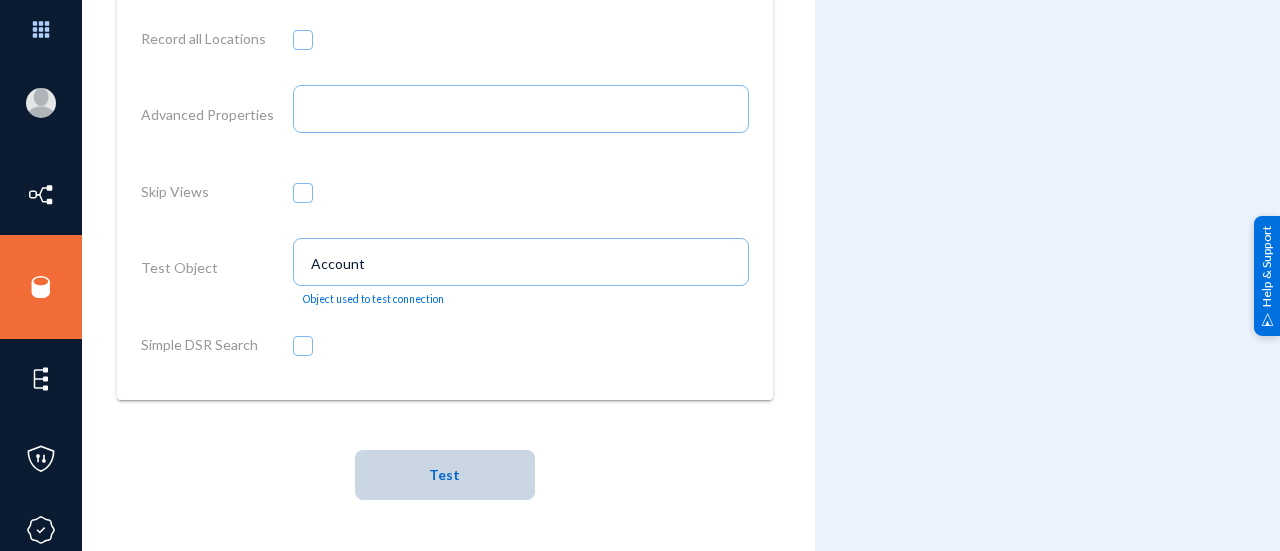 click on "Test" 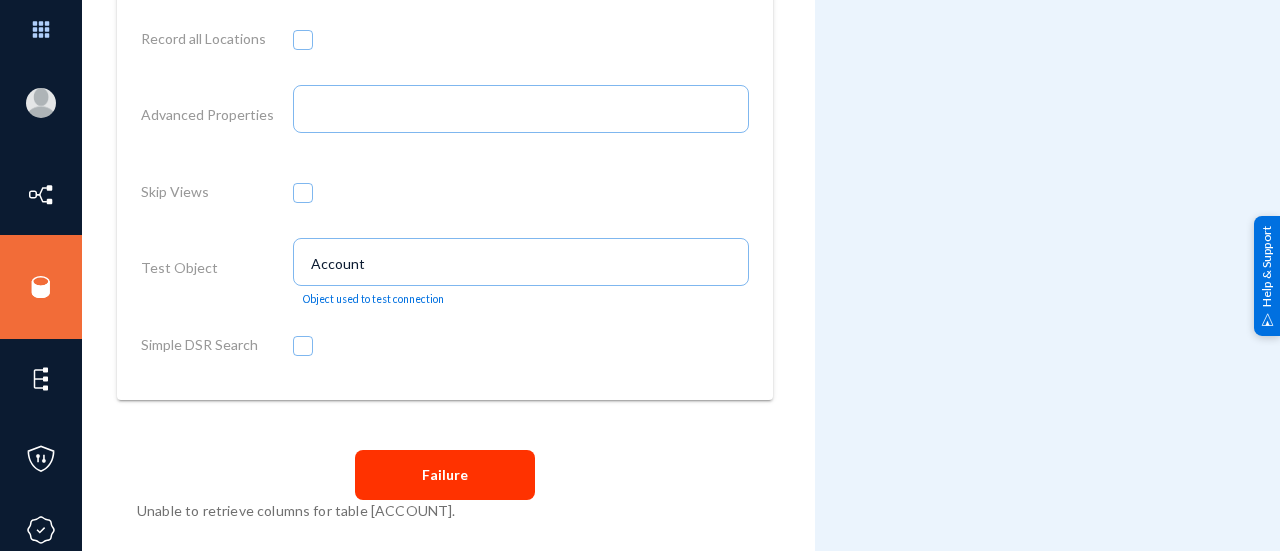 drag, startPoint x: 380, startPoint y: 272, endPoint x: 238, endPoint y: 231, distance: 147.80054 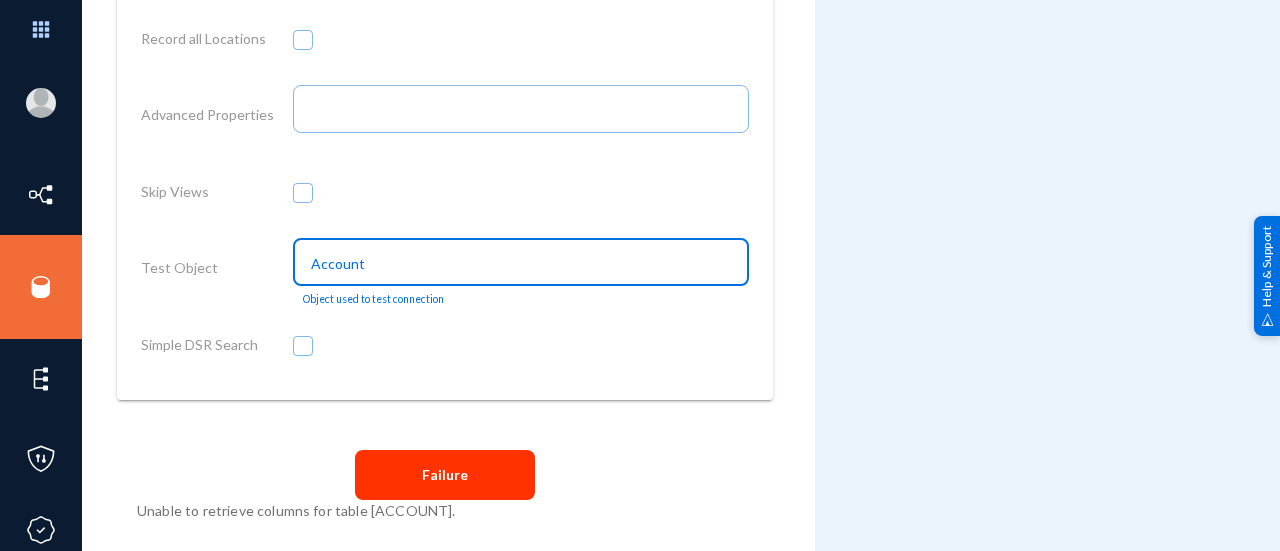 click on "Account" at bounding box center (524, 264) 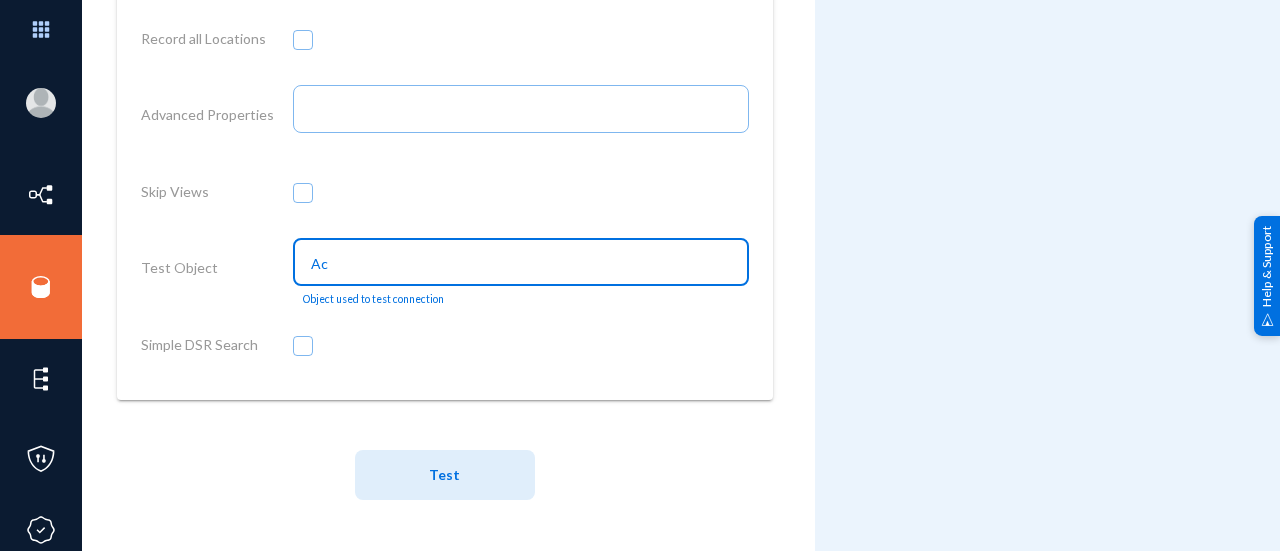 type on "A" 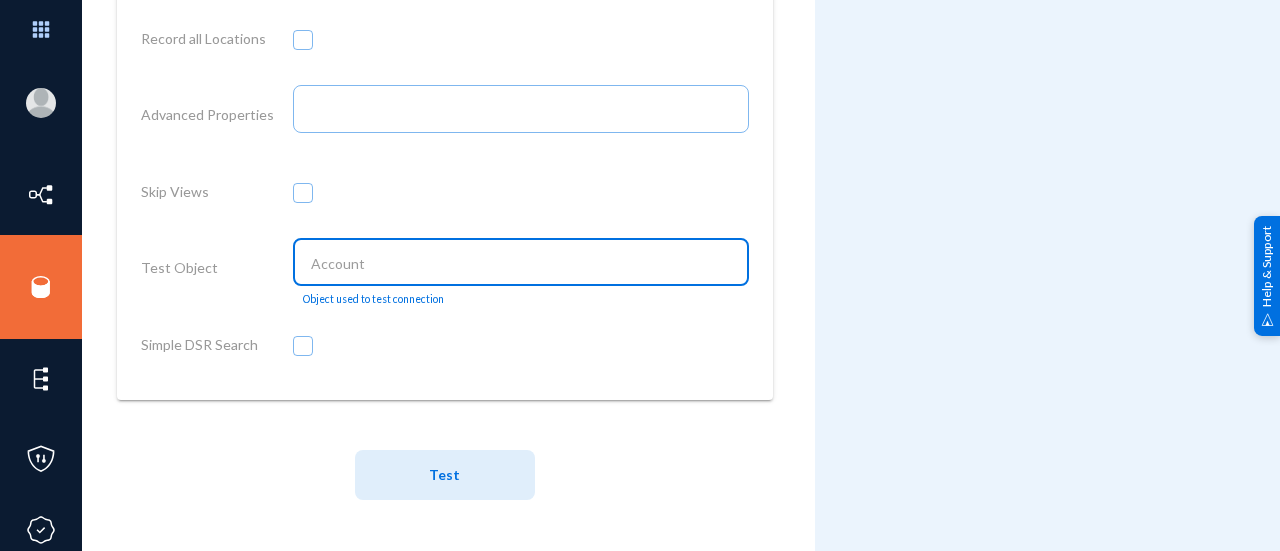 type 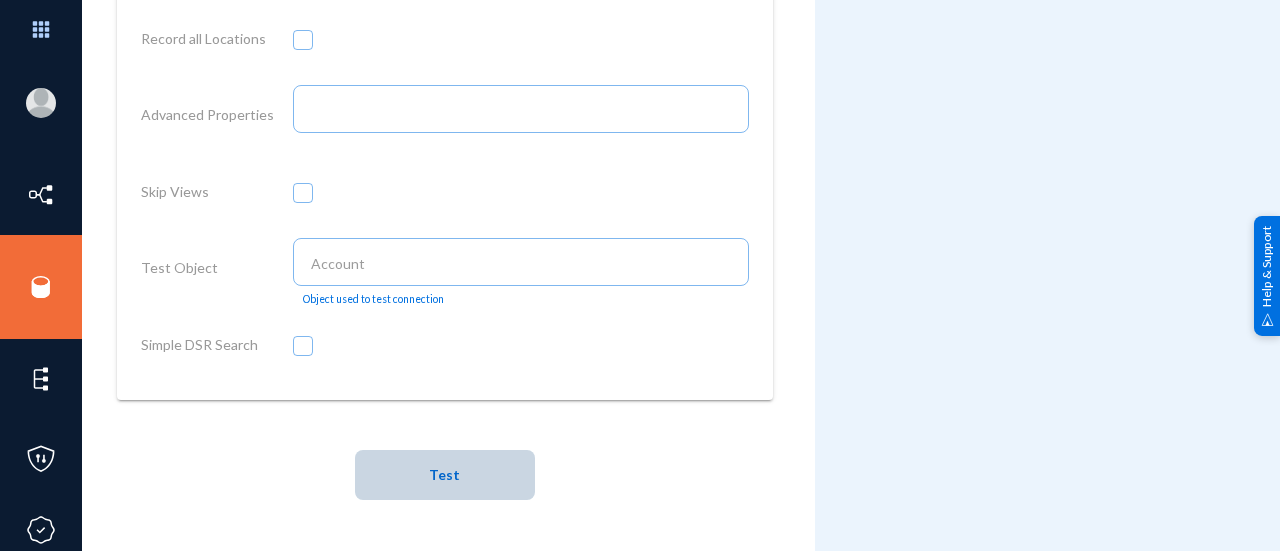 click on "Test" 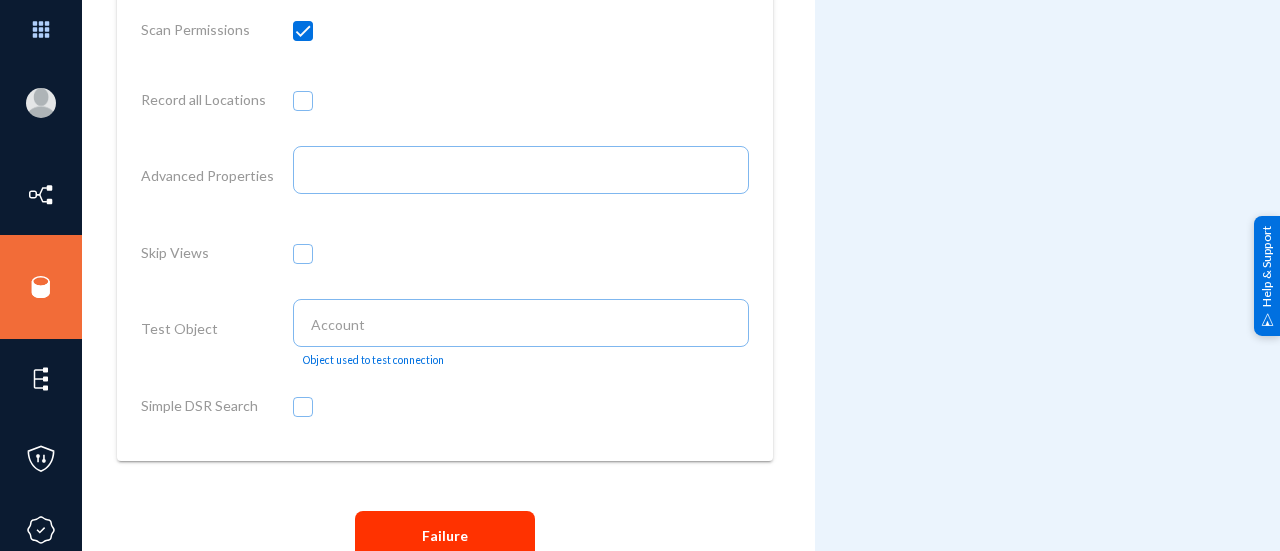 scroll, scrollTop: 1605, scrollLeft: 0, axis: vertical 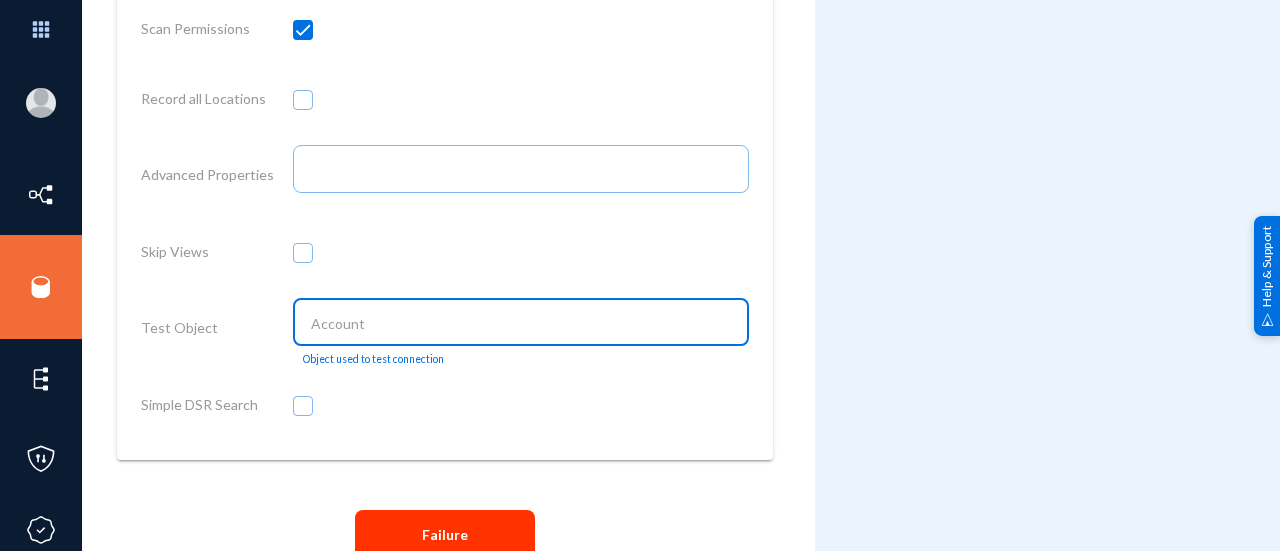 click at bounding box center [524, 324] 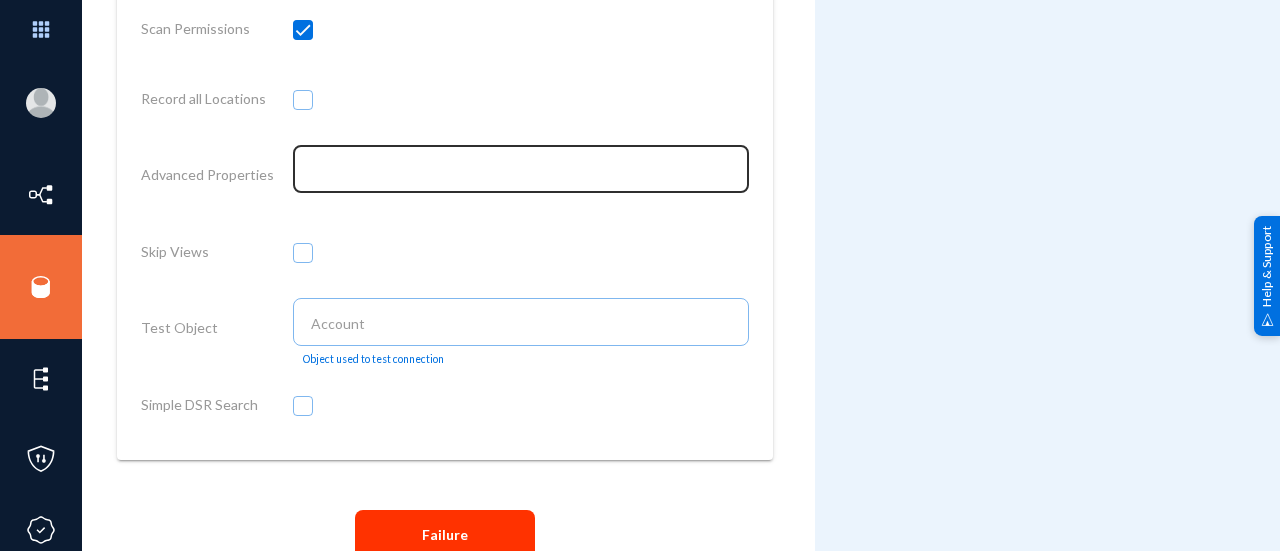 click at bounding box center (520, 167) 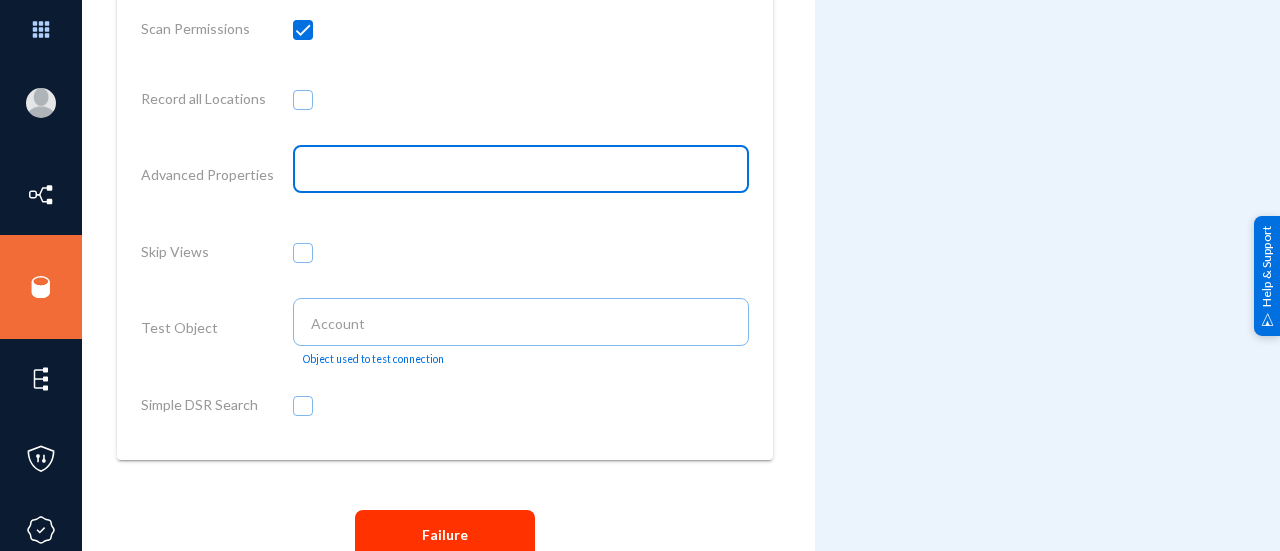 paste on "Logfile=JAVALOG://ORACLE_DEBUG;Verbosity=3;" 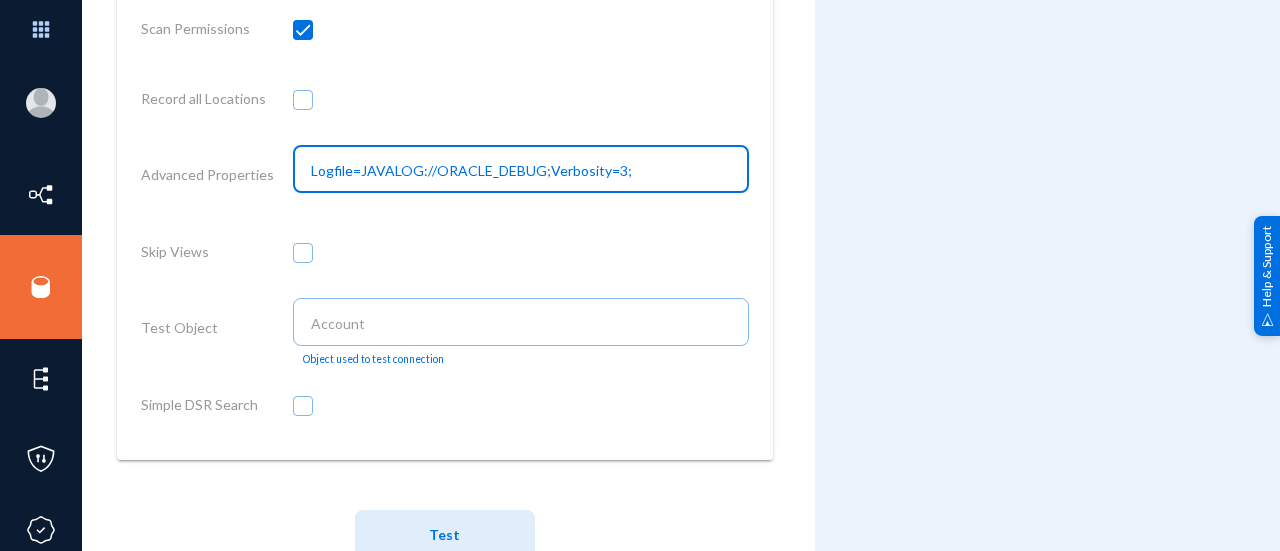 scroll, scrollTop: 1681, scrollLeft: 0, axis: vertical 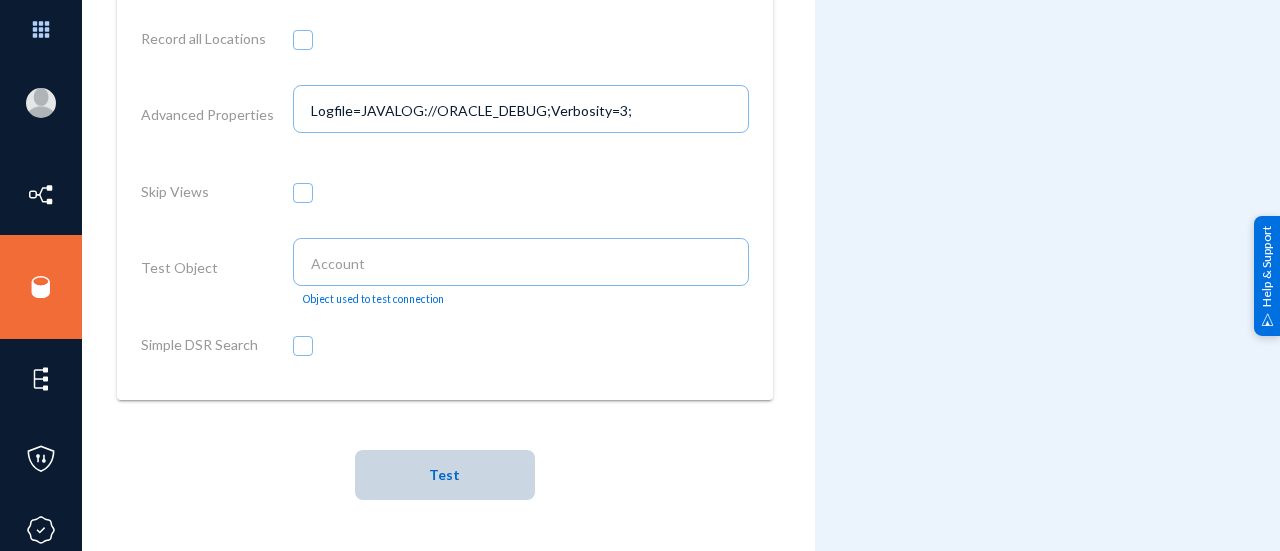 click on "Test" 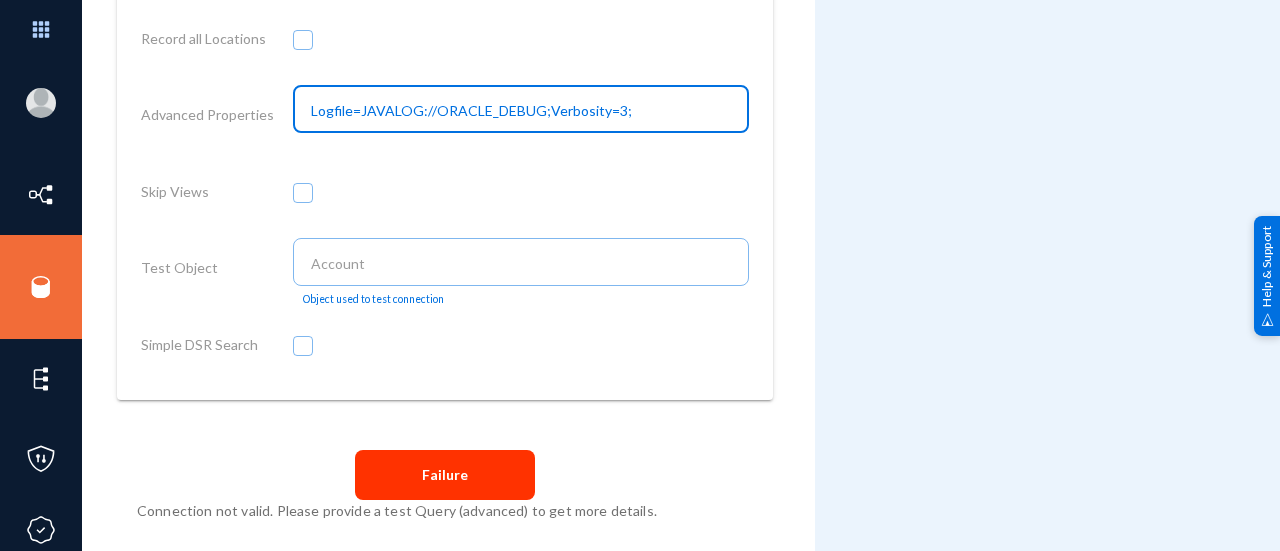 drag, startPoint x: 628, startPoint y: 114, endPoint x: 262, endPoint y: 119, distance: 366.03415 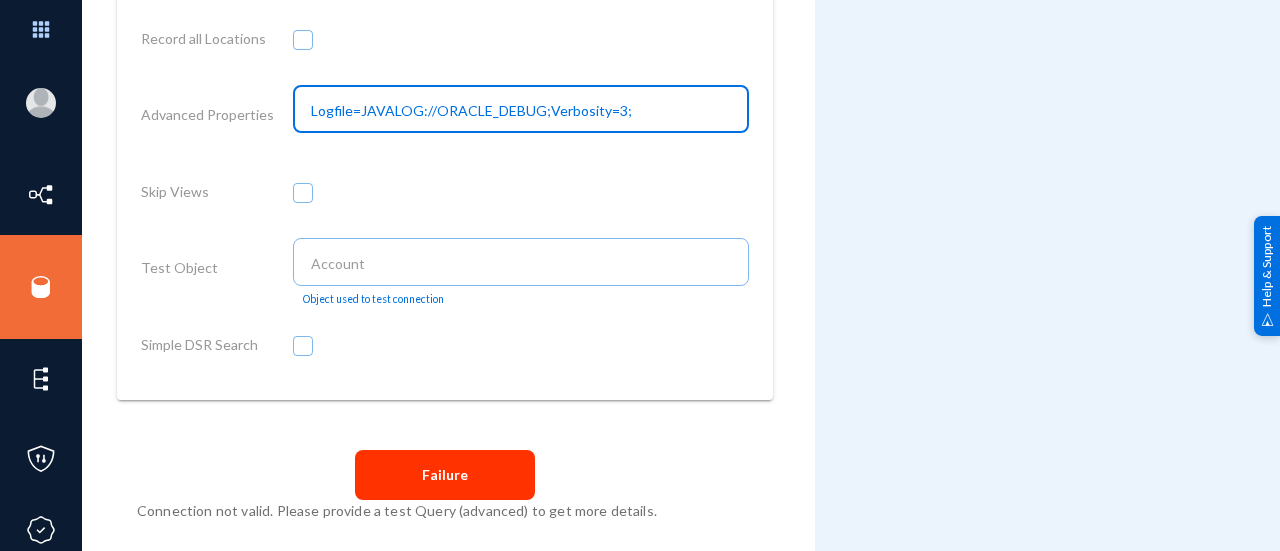 click on "Advanced Properties Logfile=JAVALOG://ORACLE_DEBUG;Verbosity=3;" at bounding box center [445, 119] 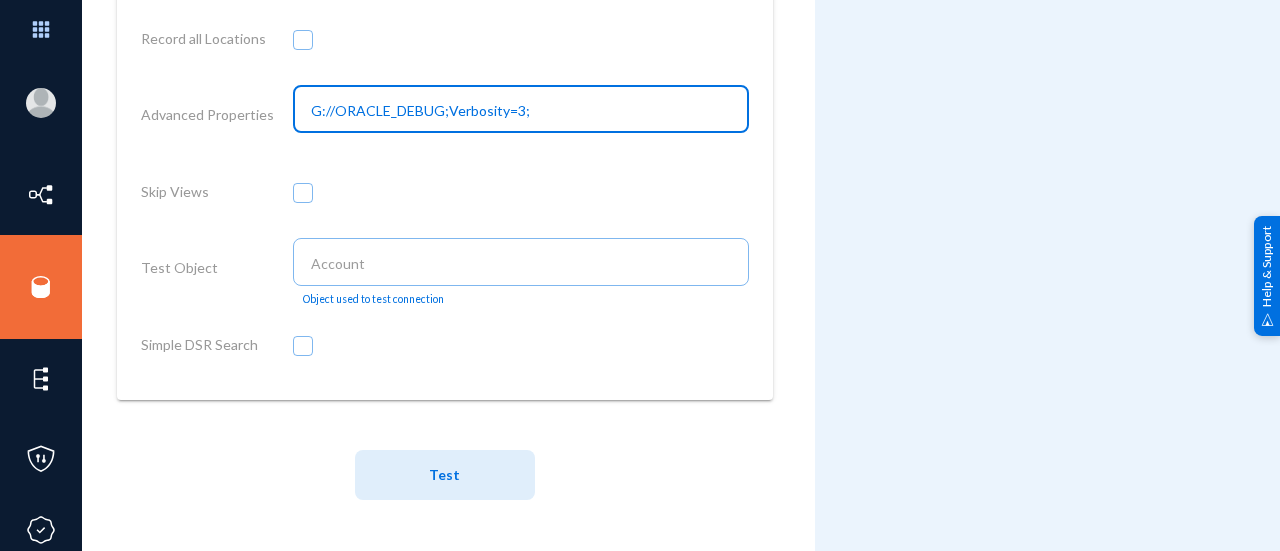 drag, startPoint x: 544, startPoint y: 97, endPoint x: 90, endPoint y: 89, distance: 454.07047 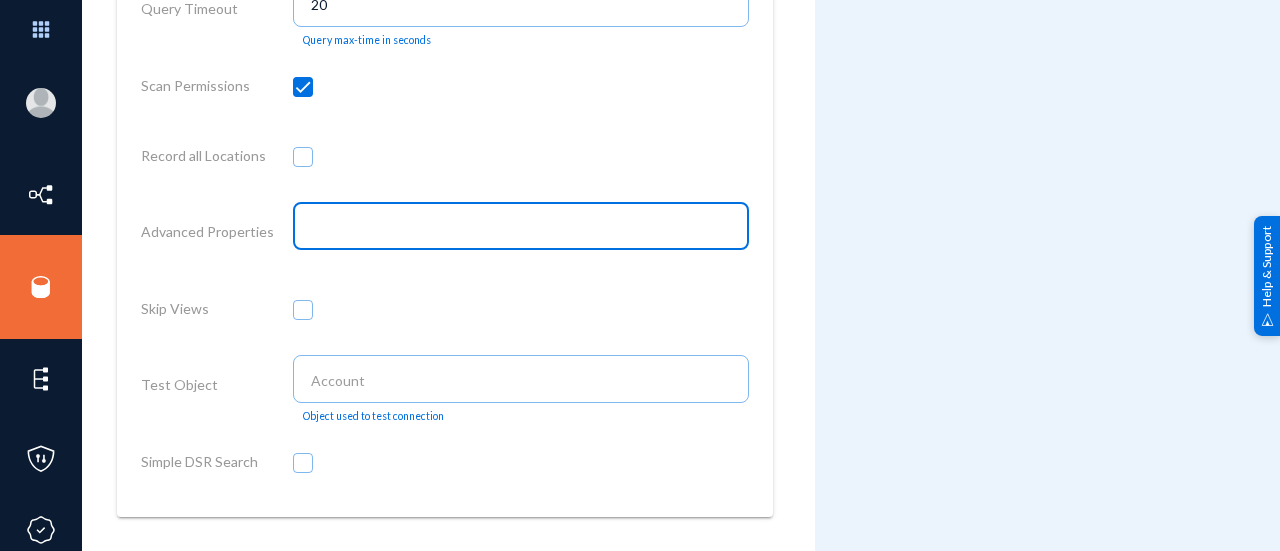 scroll, scrollTop: 1547, scrollLeft: 0, axis: vertical 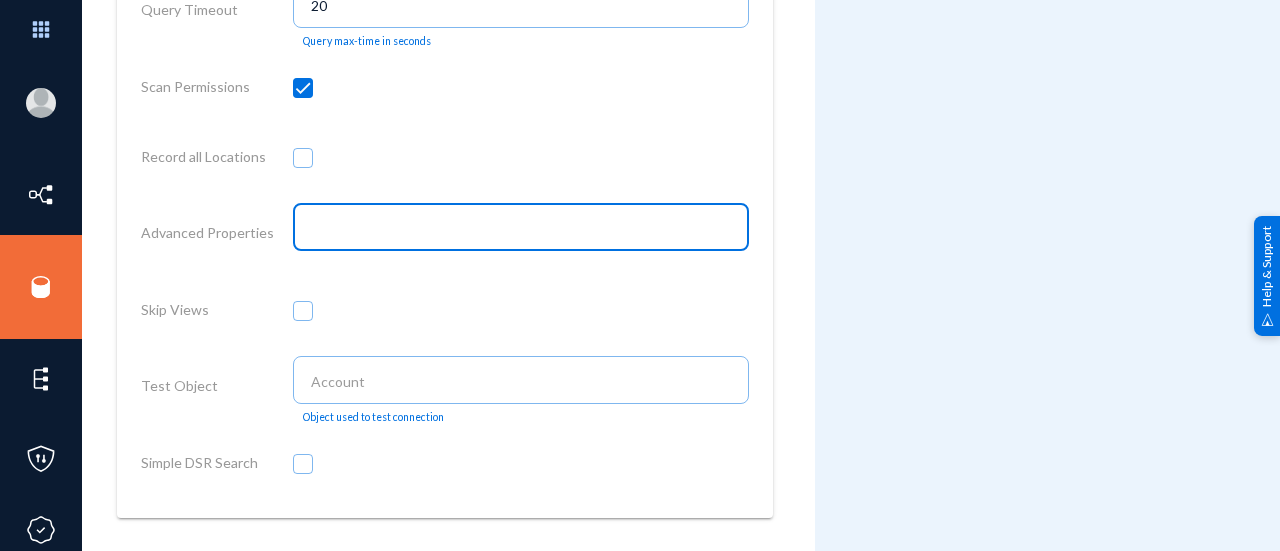 type 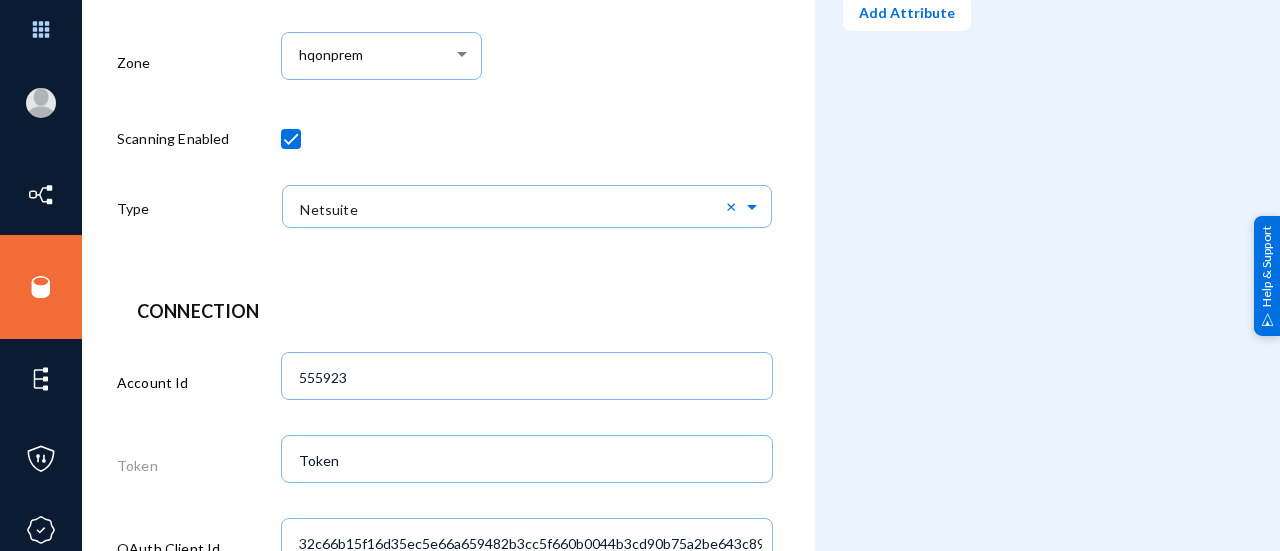 scroll, scrollTop: 255, scrollLeft: 0, axis: vertical 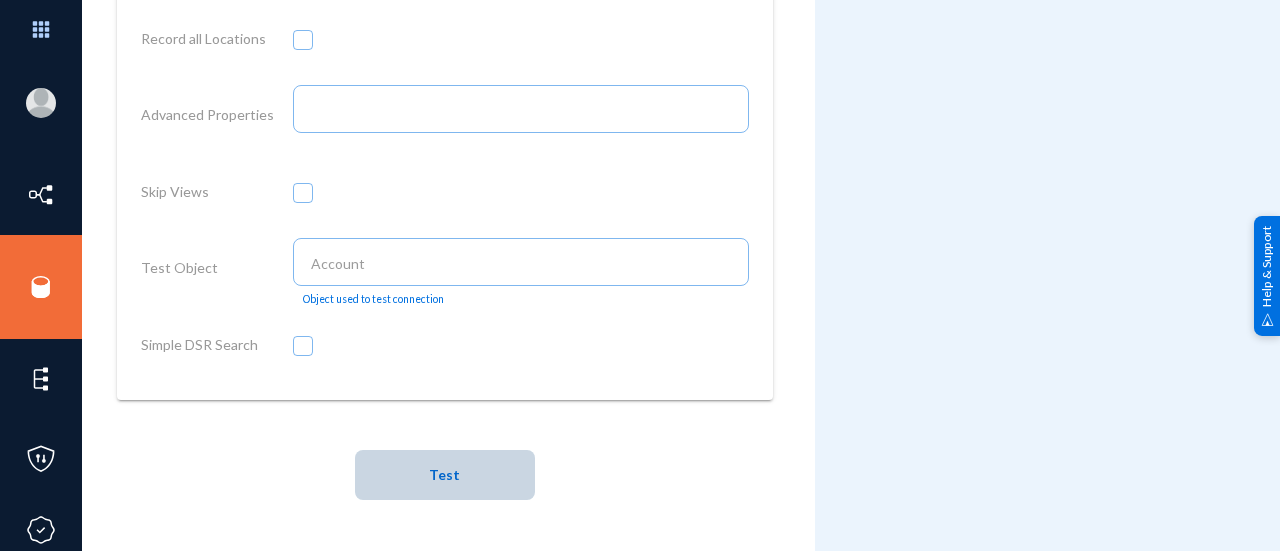click on "Test" 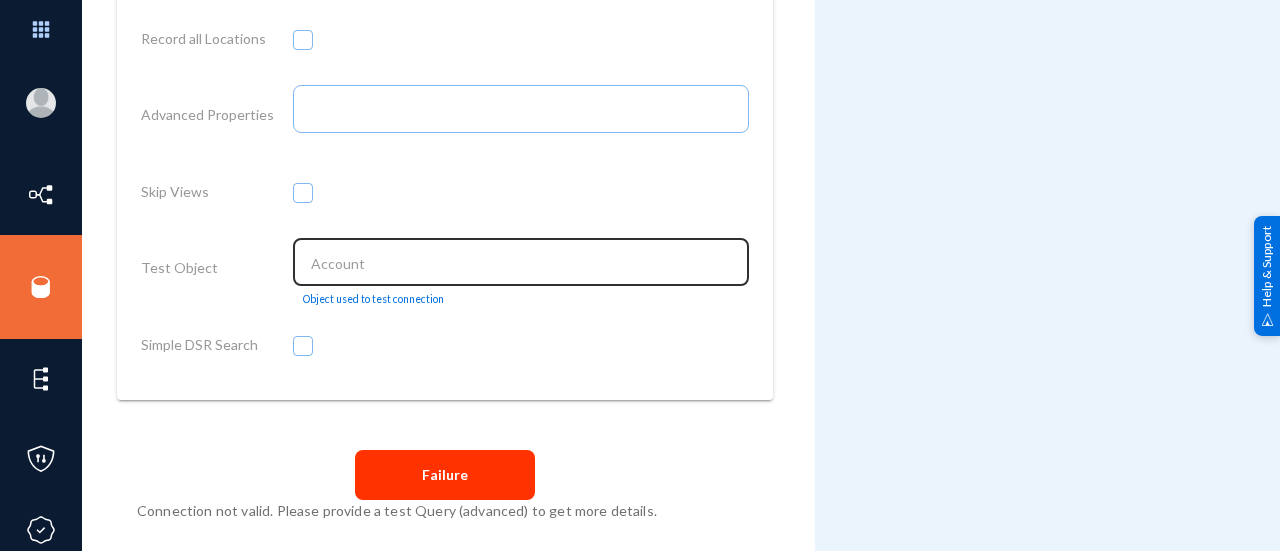 click at bounding box center (520, 260) 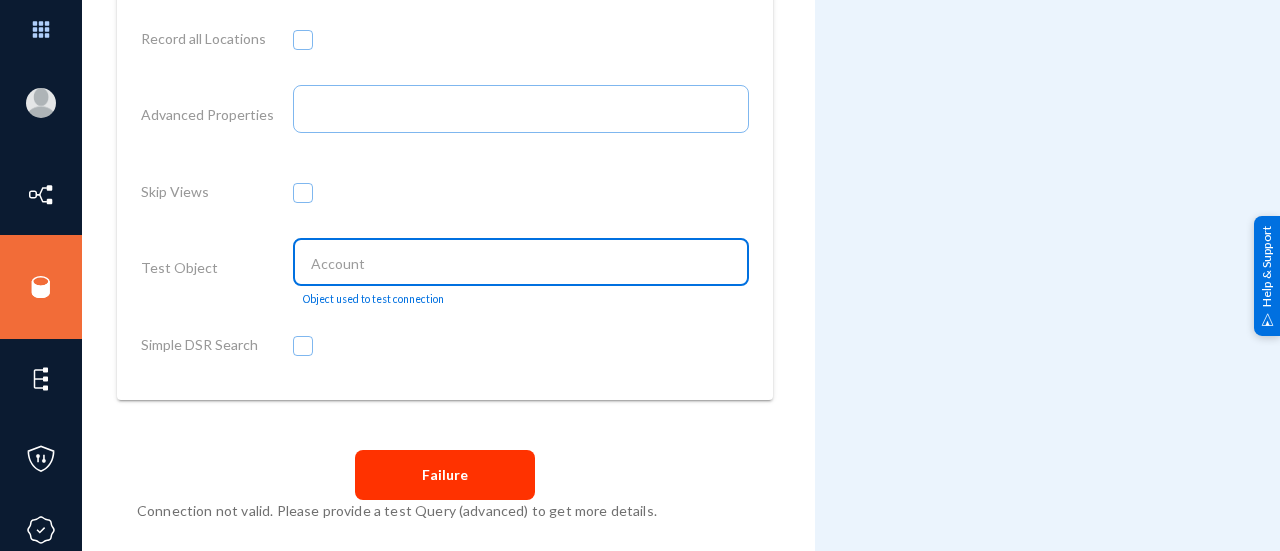 click at bounding box center (524, 264) 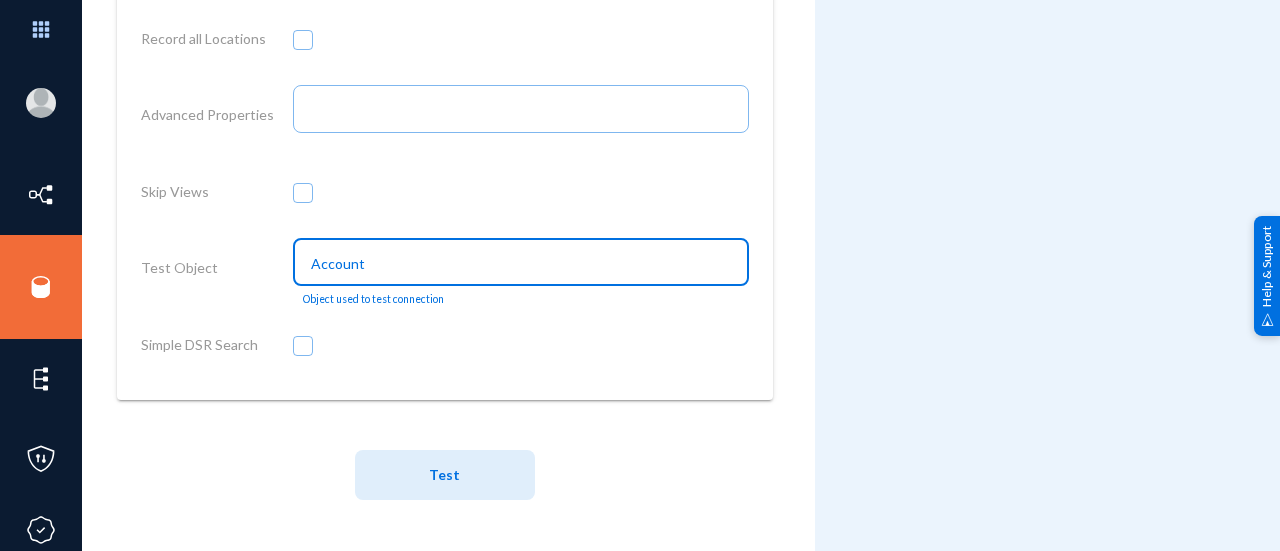 type on "Account" 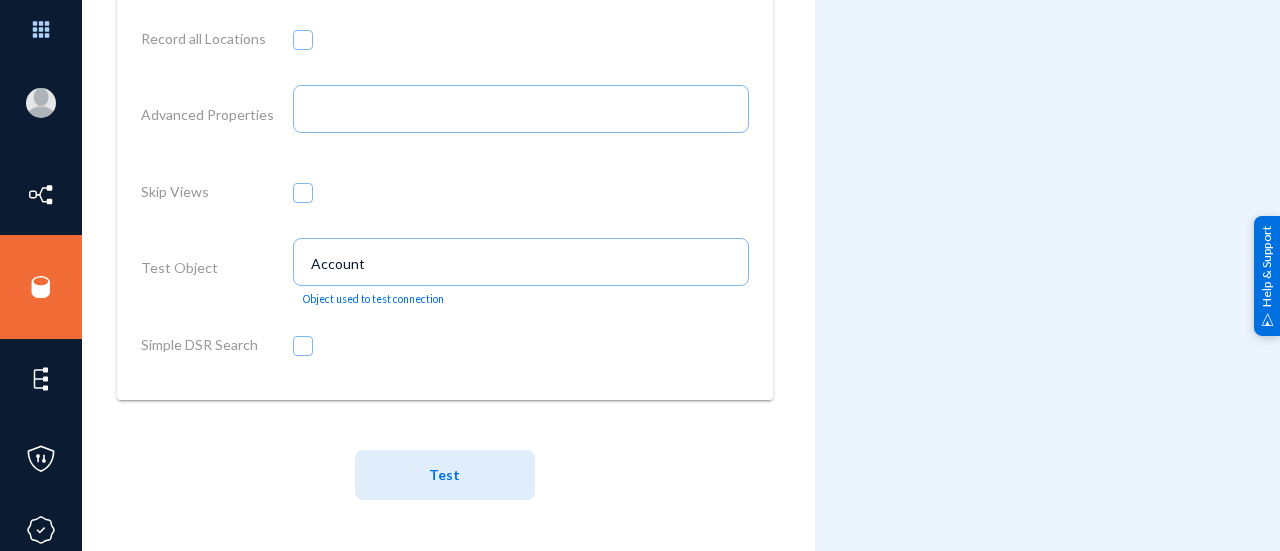 click at bounding box center [521, 349] 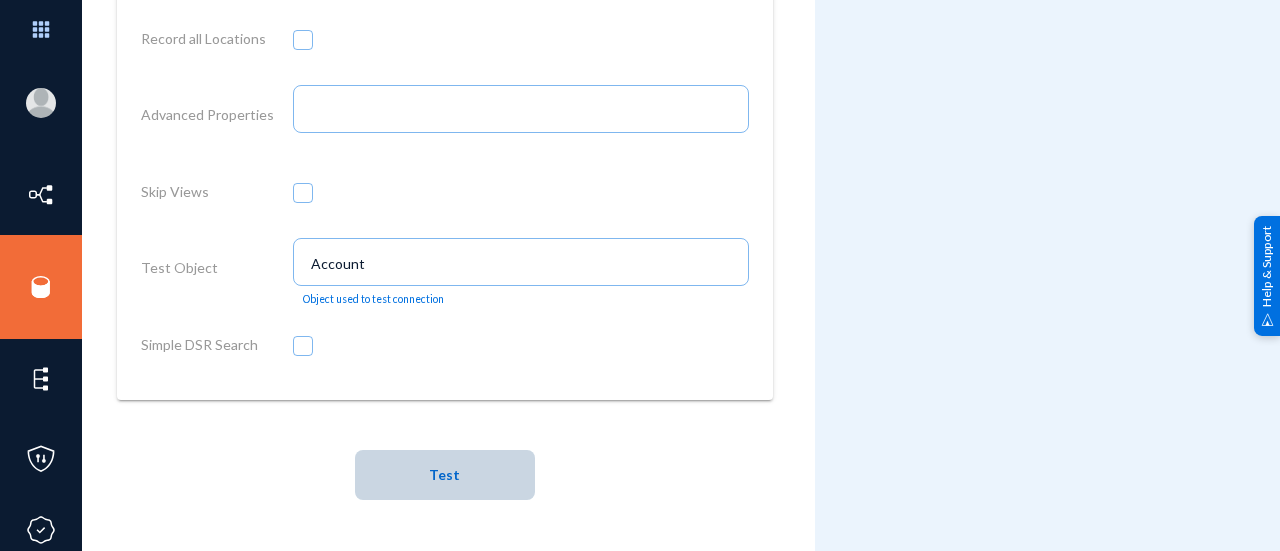 click on "Test" 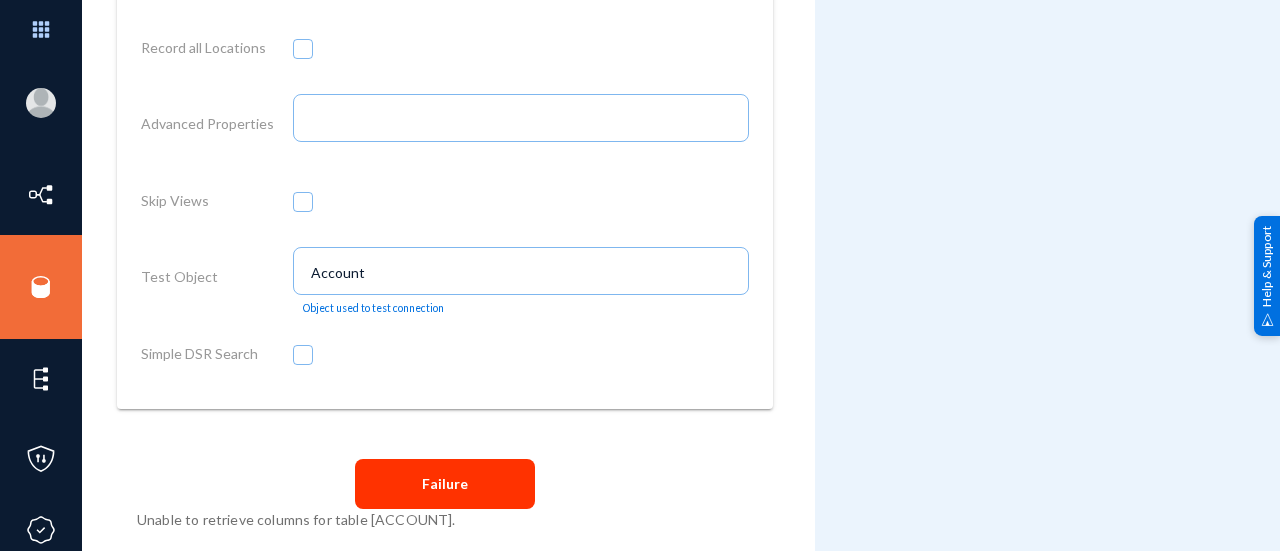 scroll, scrollTop: 1681, scrollLeft: 0, axis: vertical 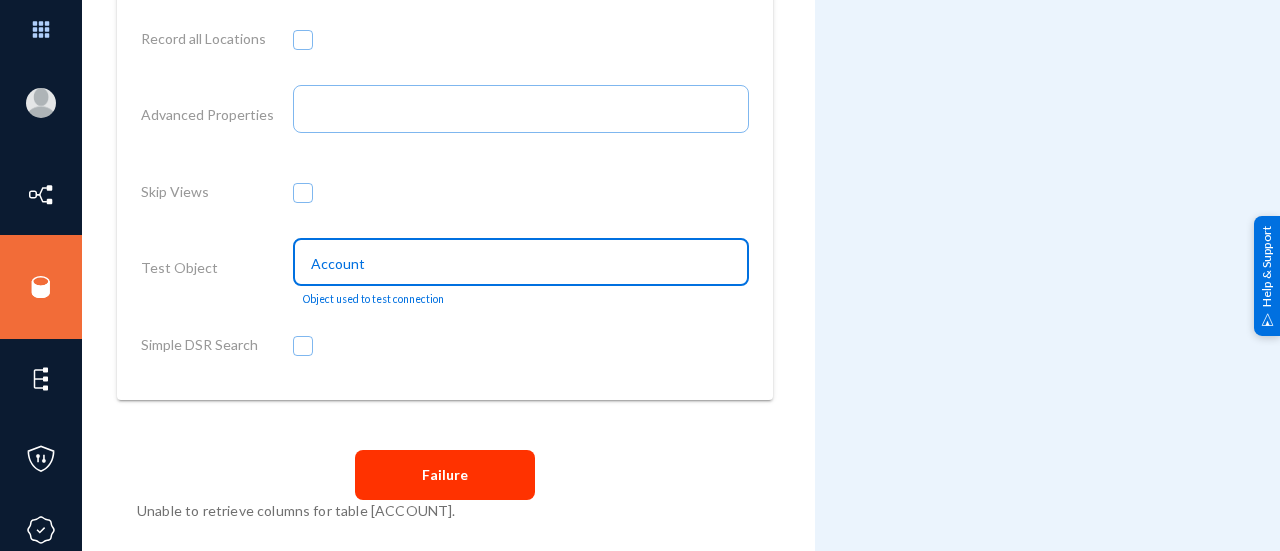 drag, startPoint x: 371, startPoint y: 253, endPoint x: 168, endPoint y: 237, distance: 203.62956 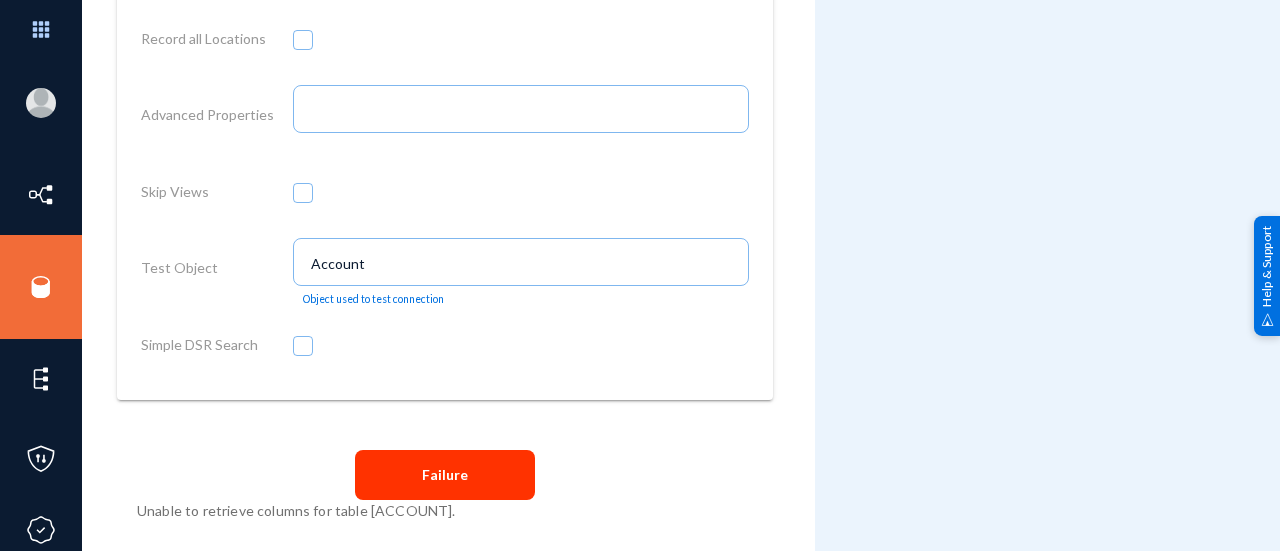 click on "Test Object" at bounding box center (217, 272) 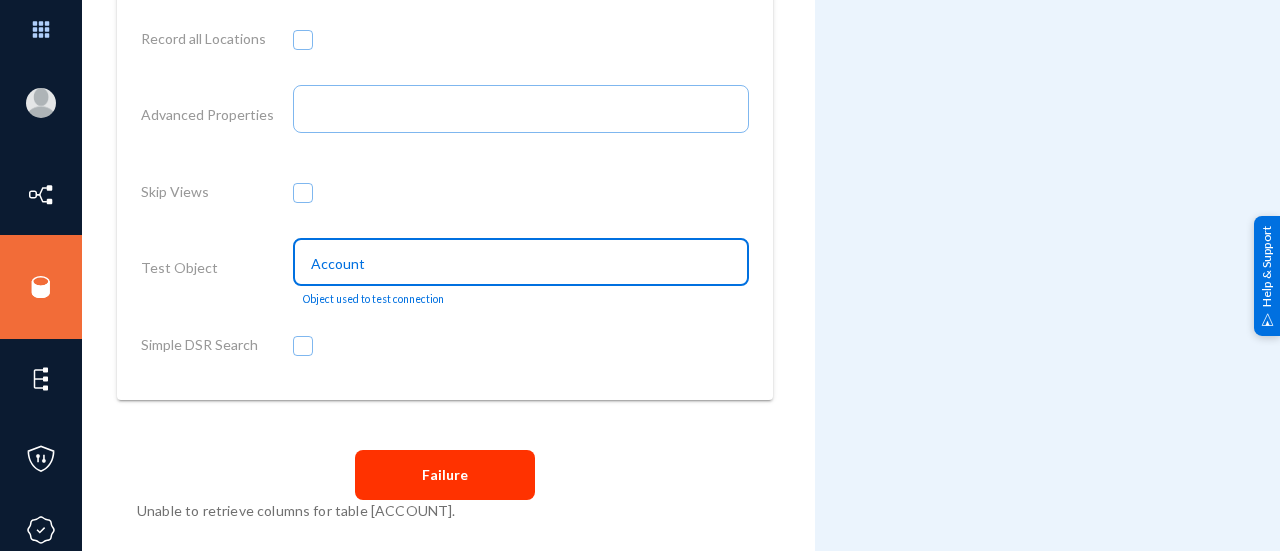 drag, startPoint x: 374, startPoint y: 249, endPoint x: 227, endPoint y: 261, distance: 147.48898 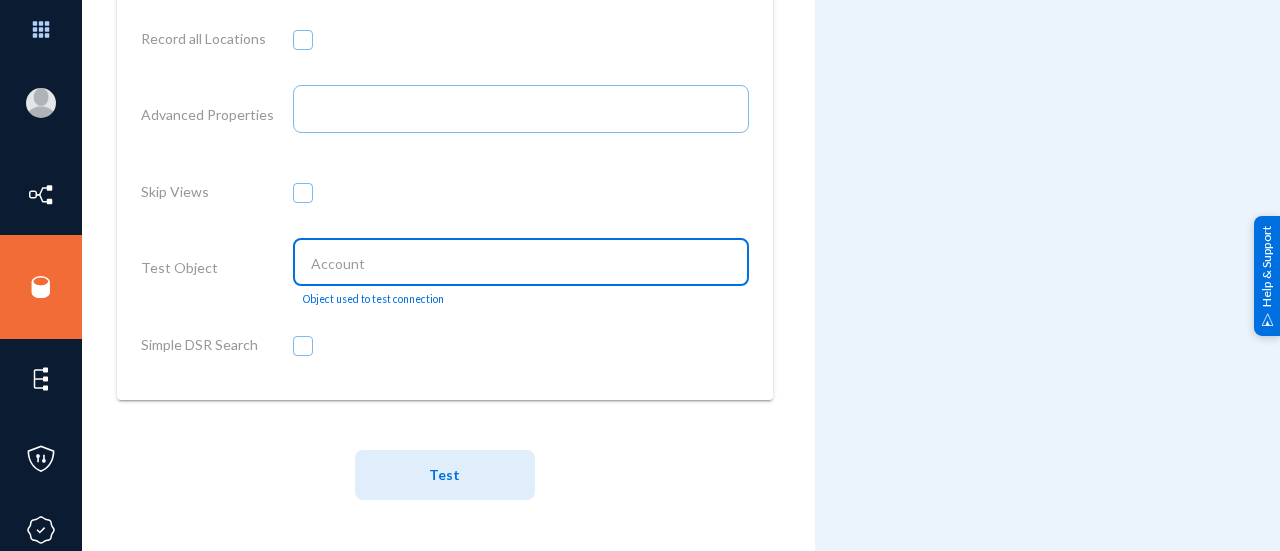 type on "a" 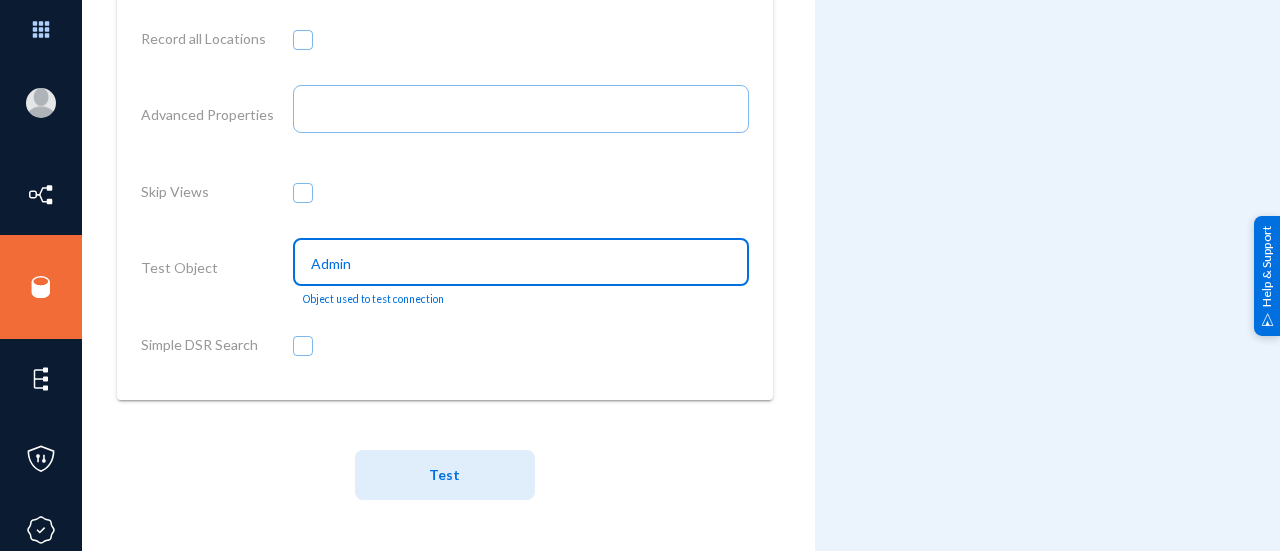 type on "Admin" 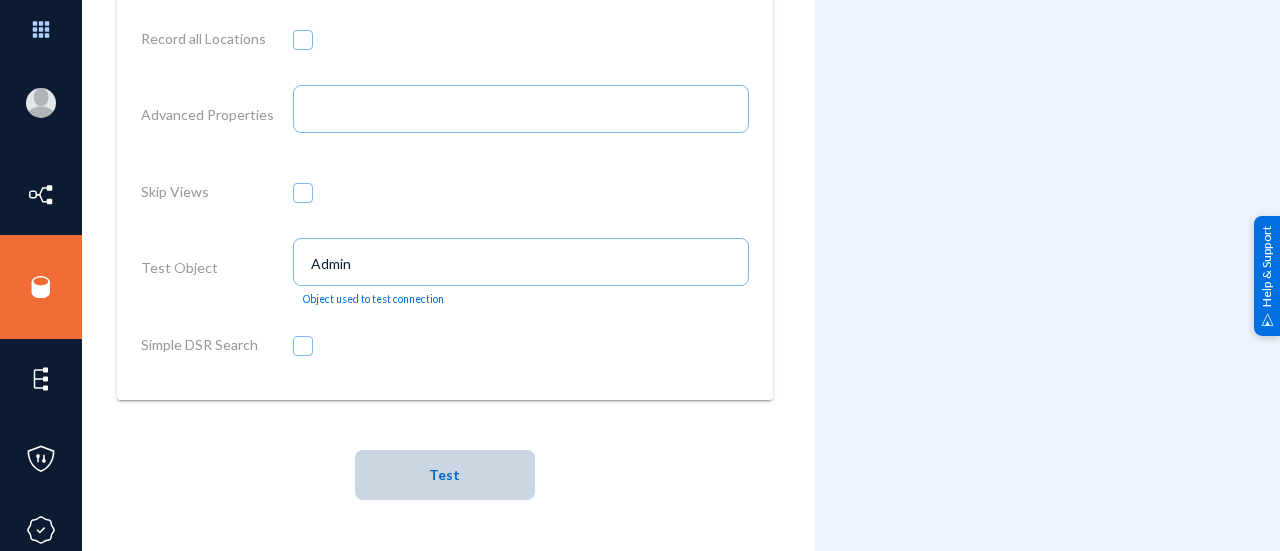 click on "Test" 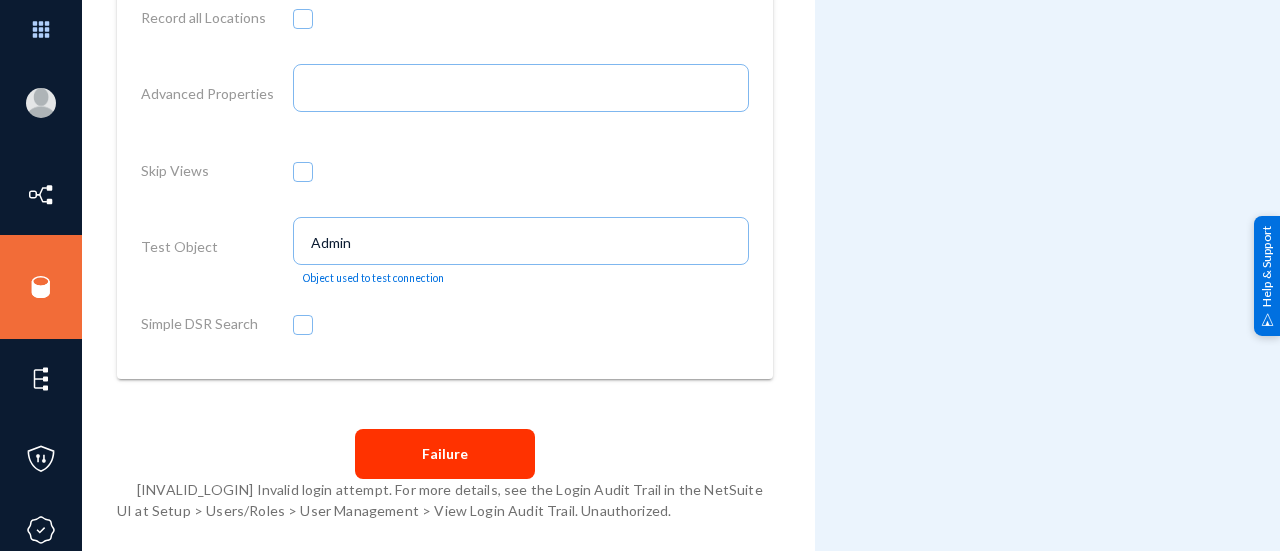 scroll, scrollTop: 1702, scrollLeft: 0, axis: vertical 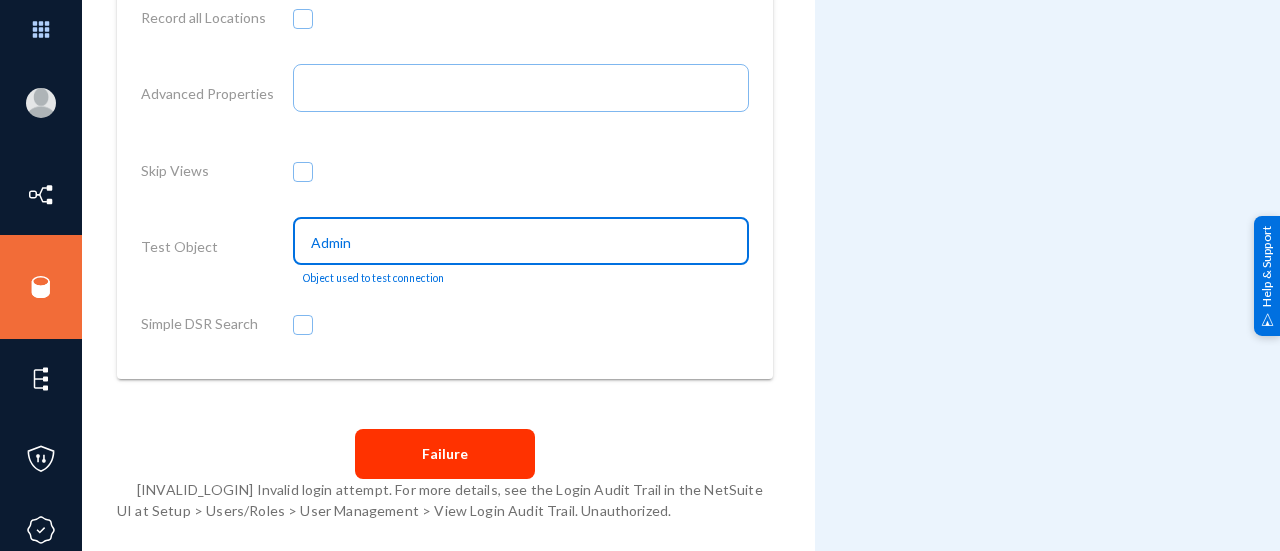 drag, startPoint x: 372, startPoint y: 241, endPoint x: 202, endPoint y: 230, distance: 170.35551 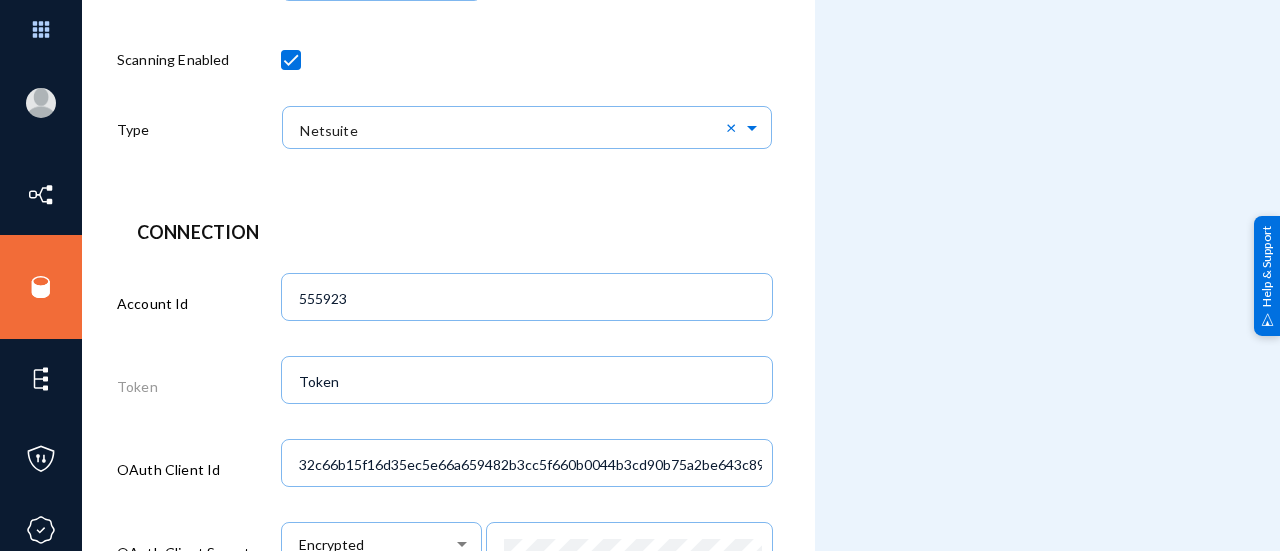 scroll, scrollTop: 0, scrollLeft: 0, axis: both 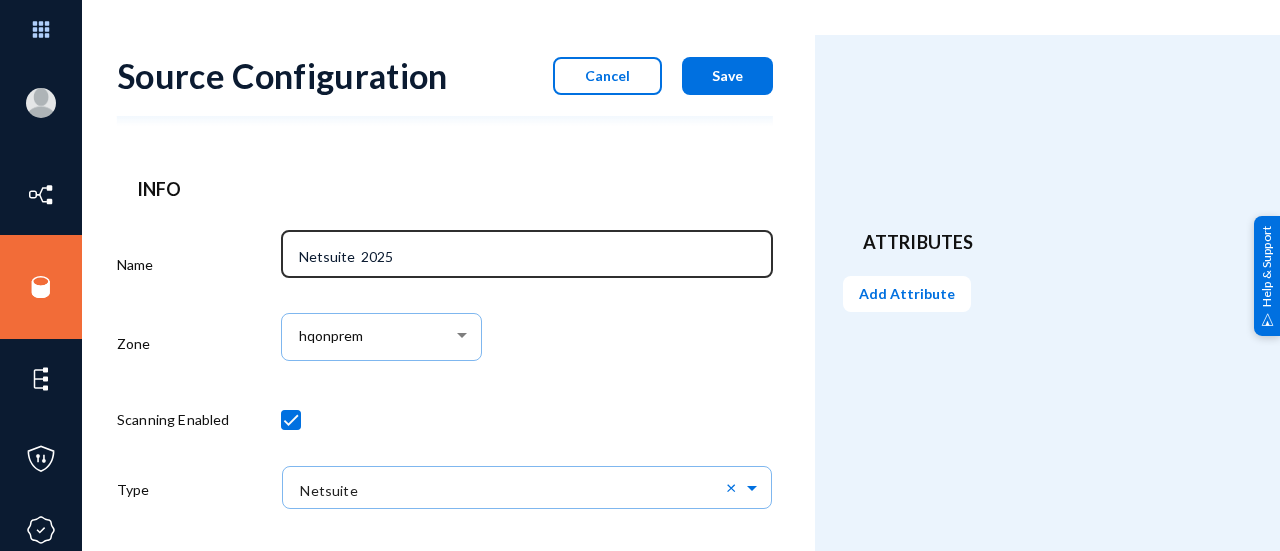 type 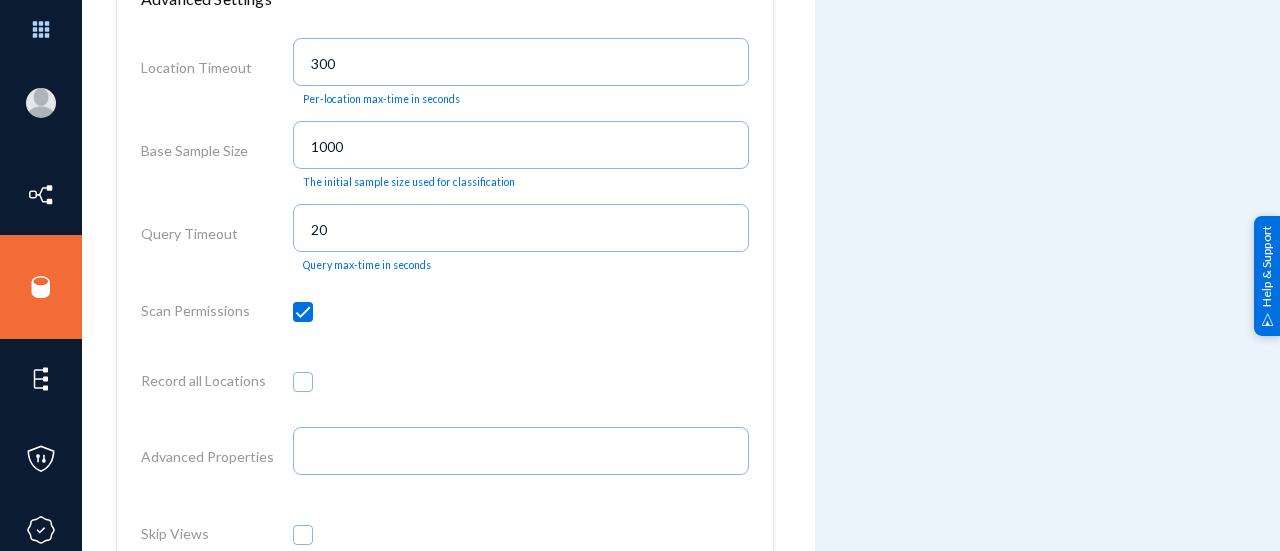 scroll, scrollTop: 1681, scrollLeft: 0, axis: vertical 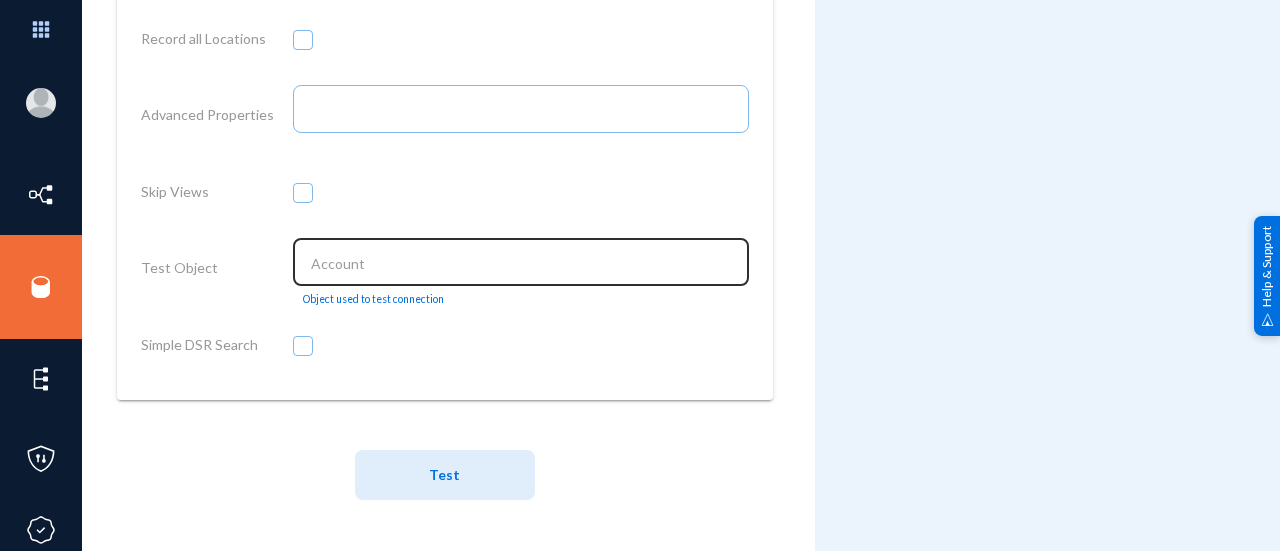 type on "Netsuite  2025 1" 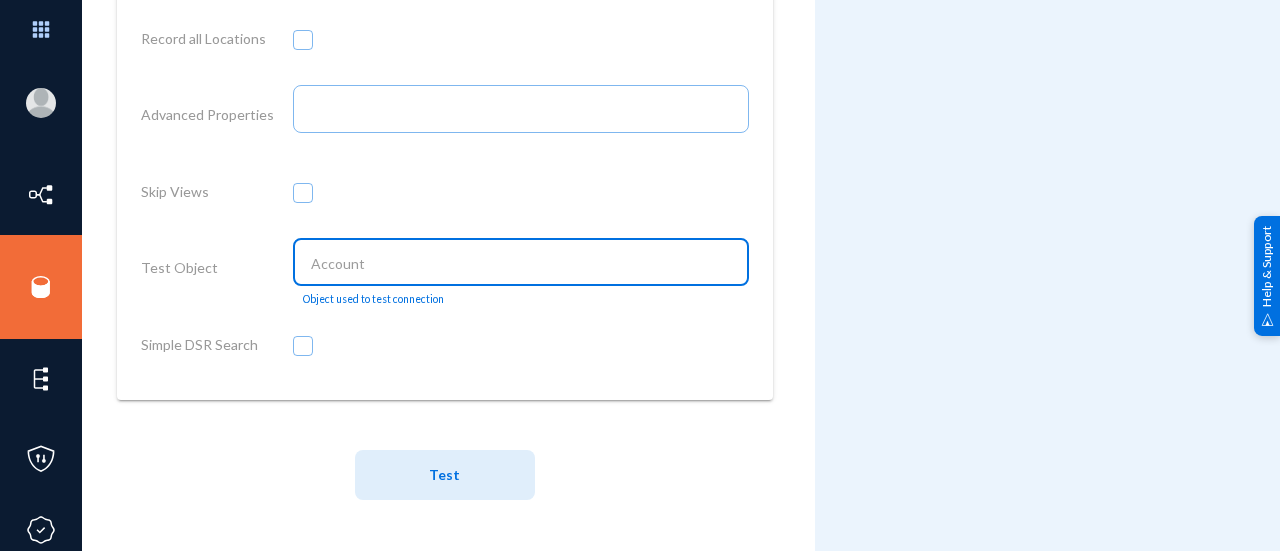 click at bounding box center (524, 264) 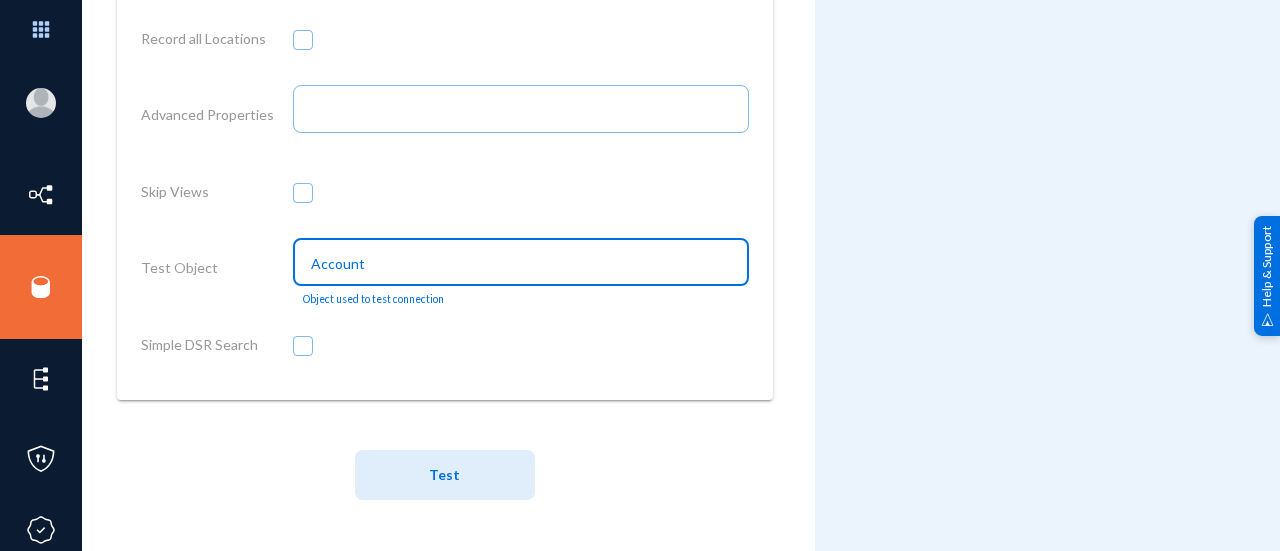 type on "Account" 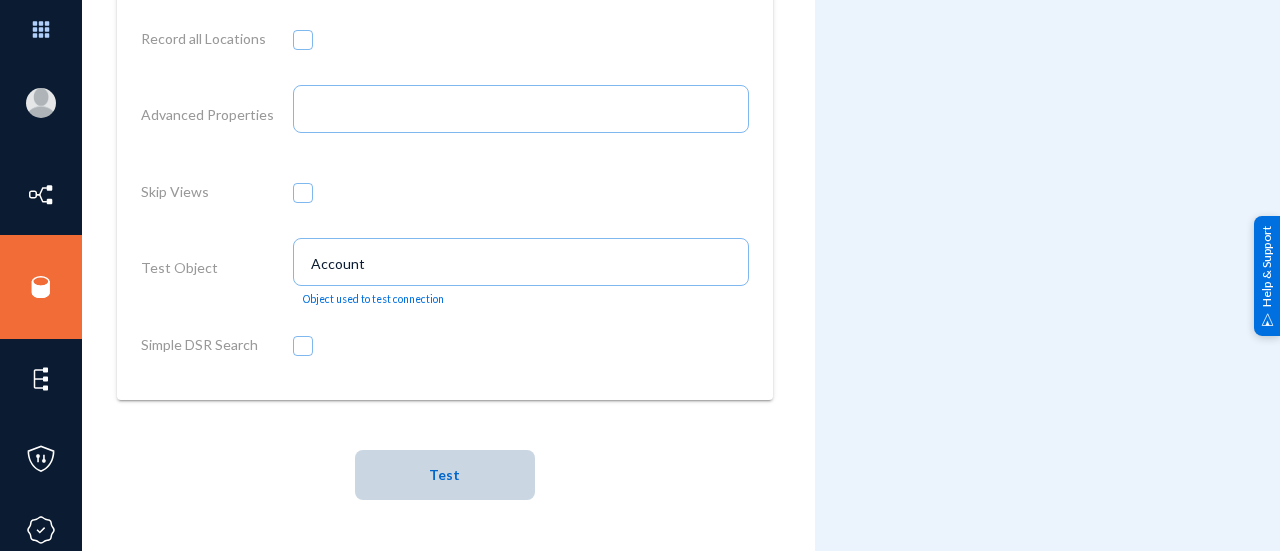 click on "Test" 